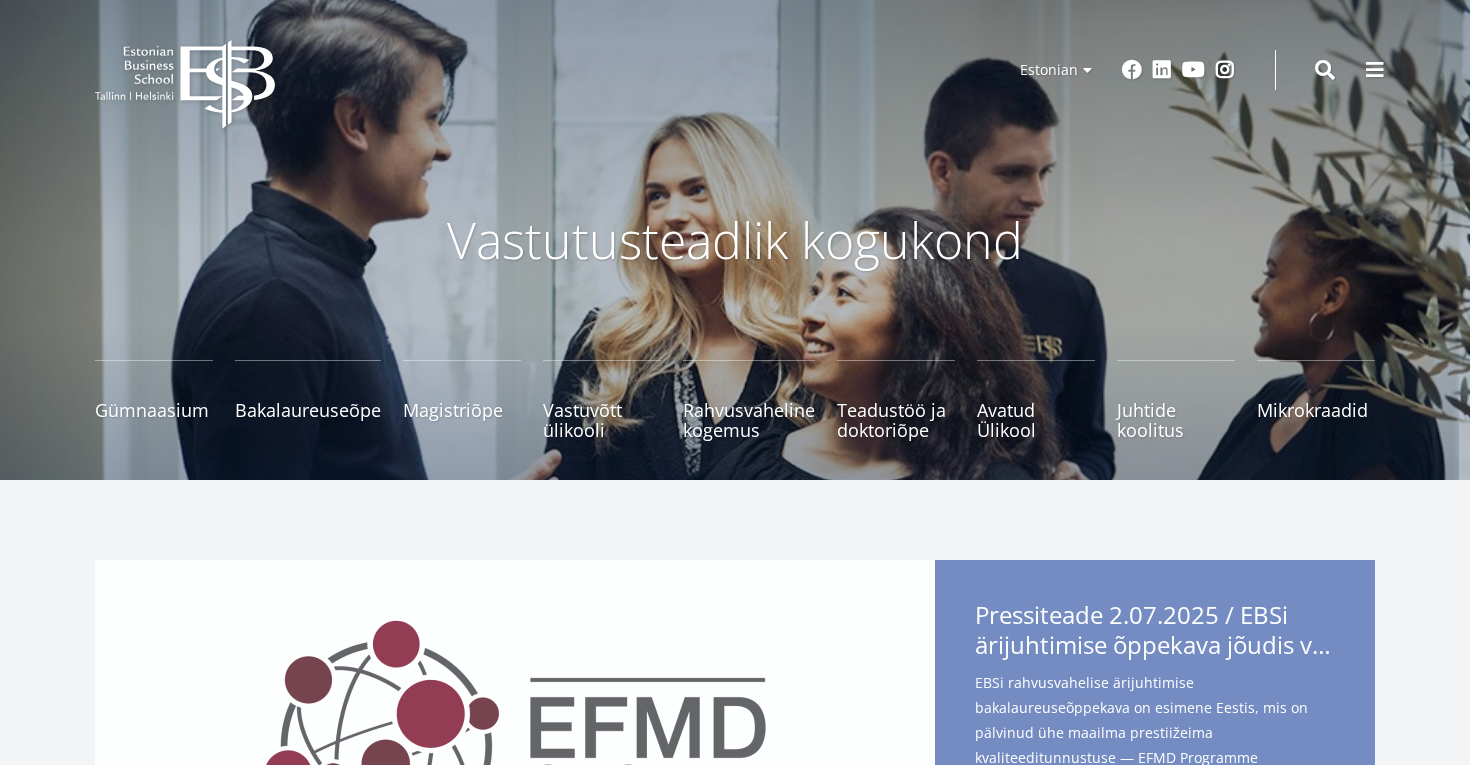 scroll, scrollTop: 0, scrollLeft: 0, axis: both 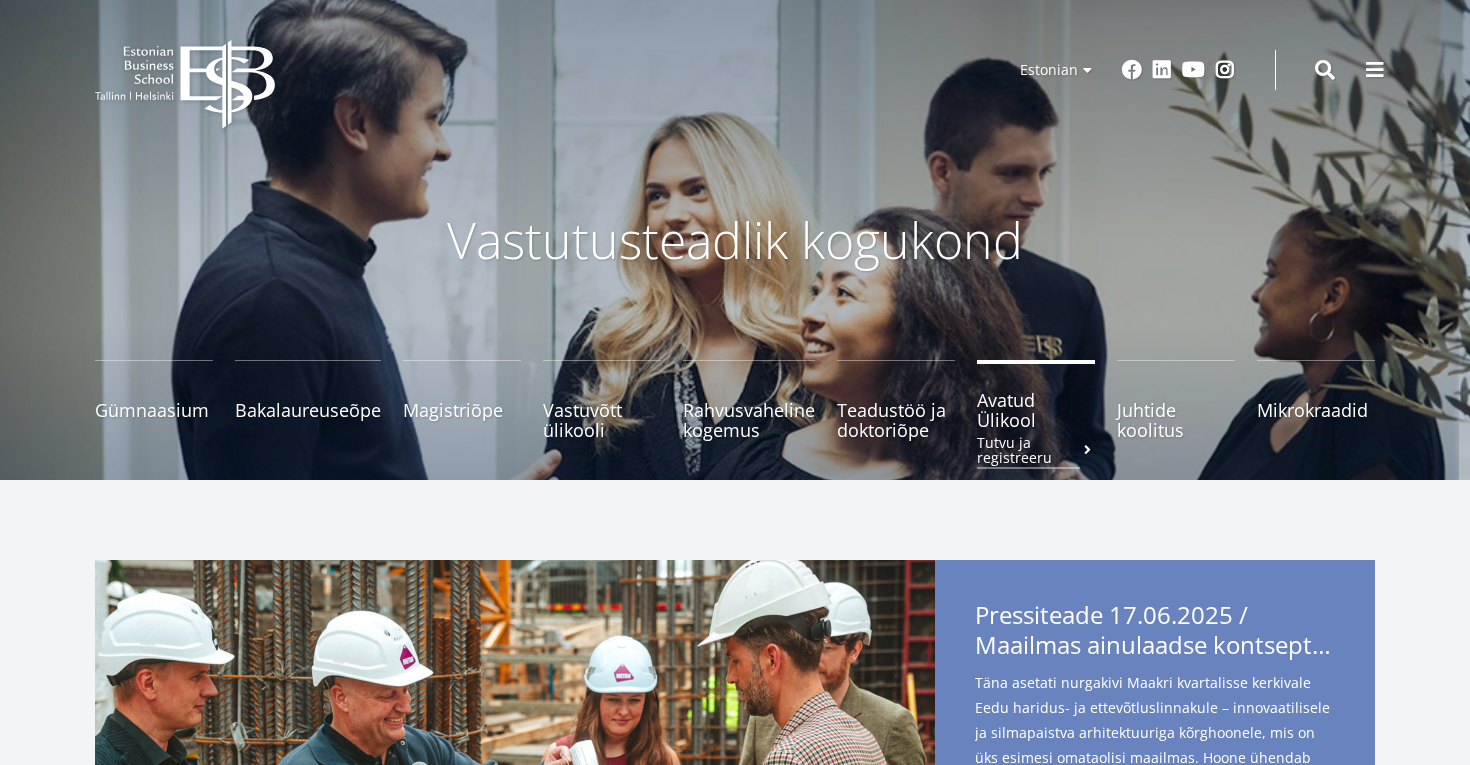click on "Avatud Ülikool
Tutvu ja registreeru" at bounding box center (1036, 410) 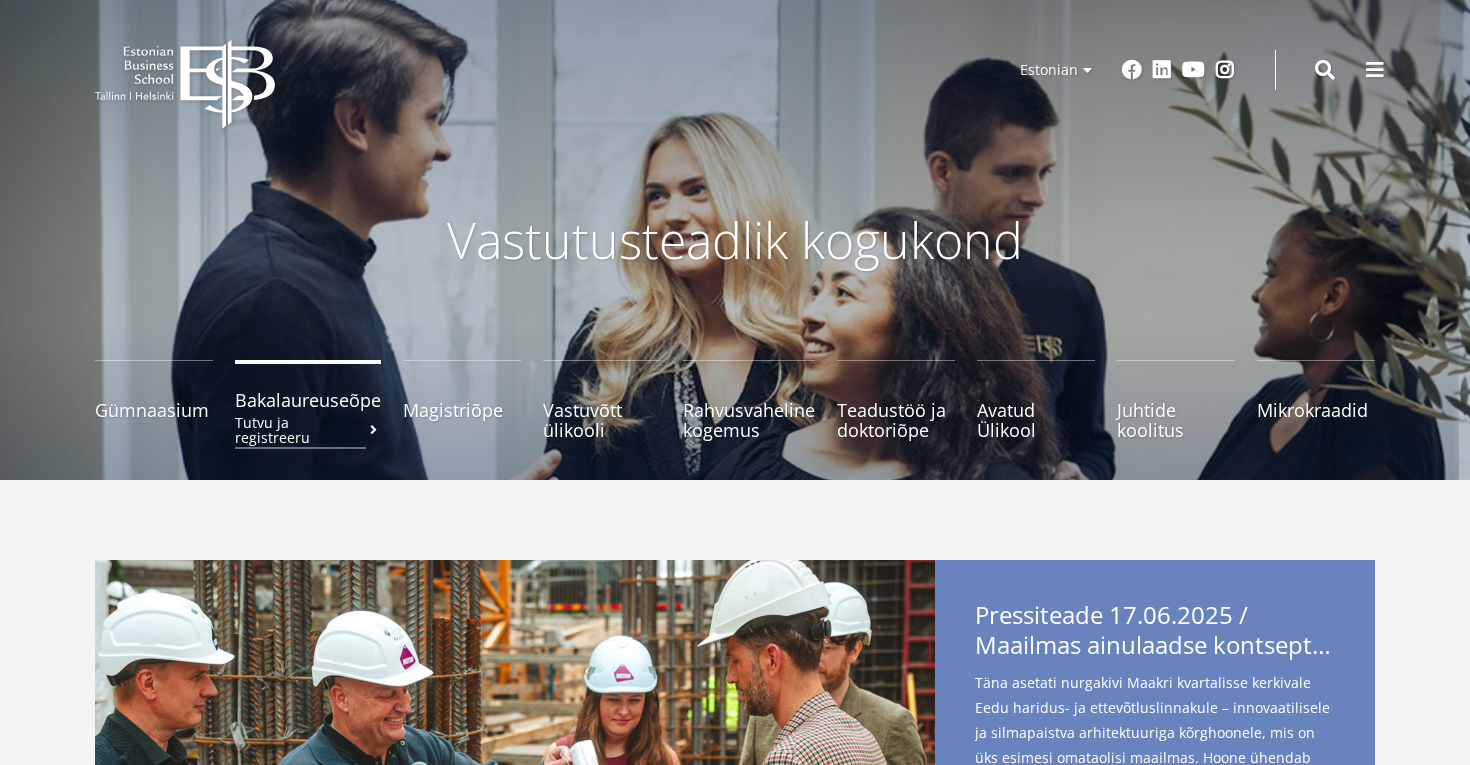 click on "Bakalaureuseõpe
Tutvu ja registreeru" at bounding box center (308, 400) 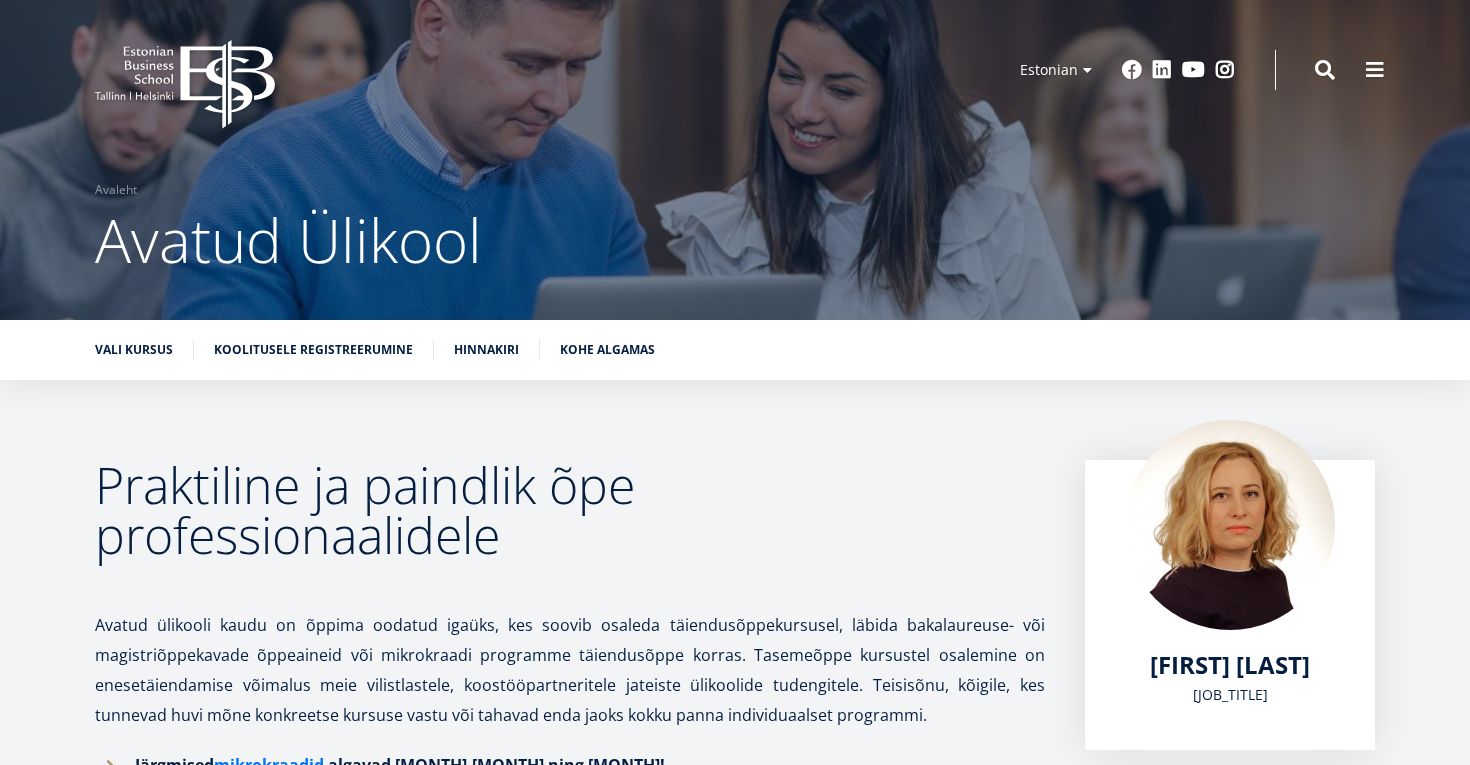 scroll, scrollTop: 0, scrollLeft: 0, axis: both 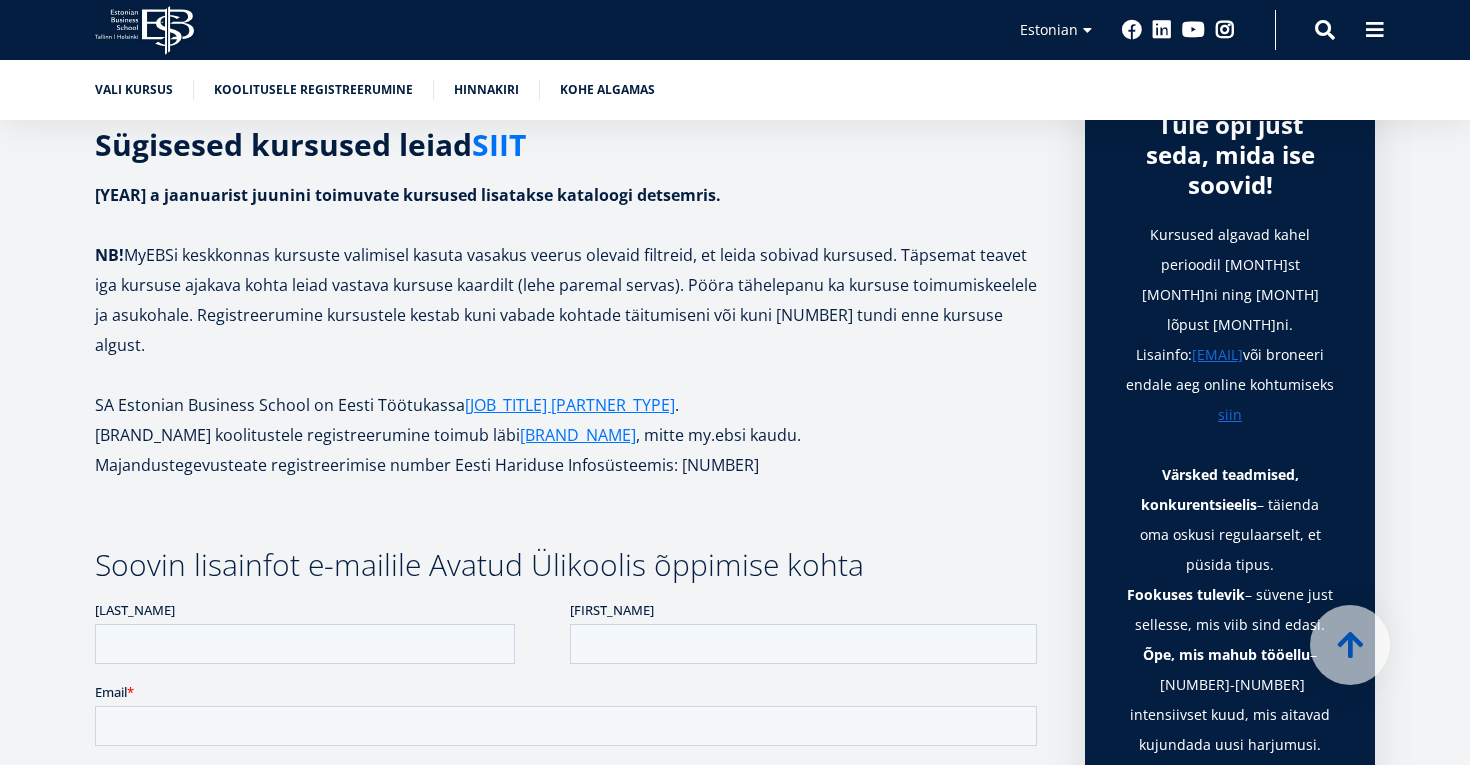 click on "SIIT" at bounding box center [499, 145] 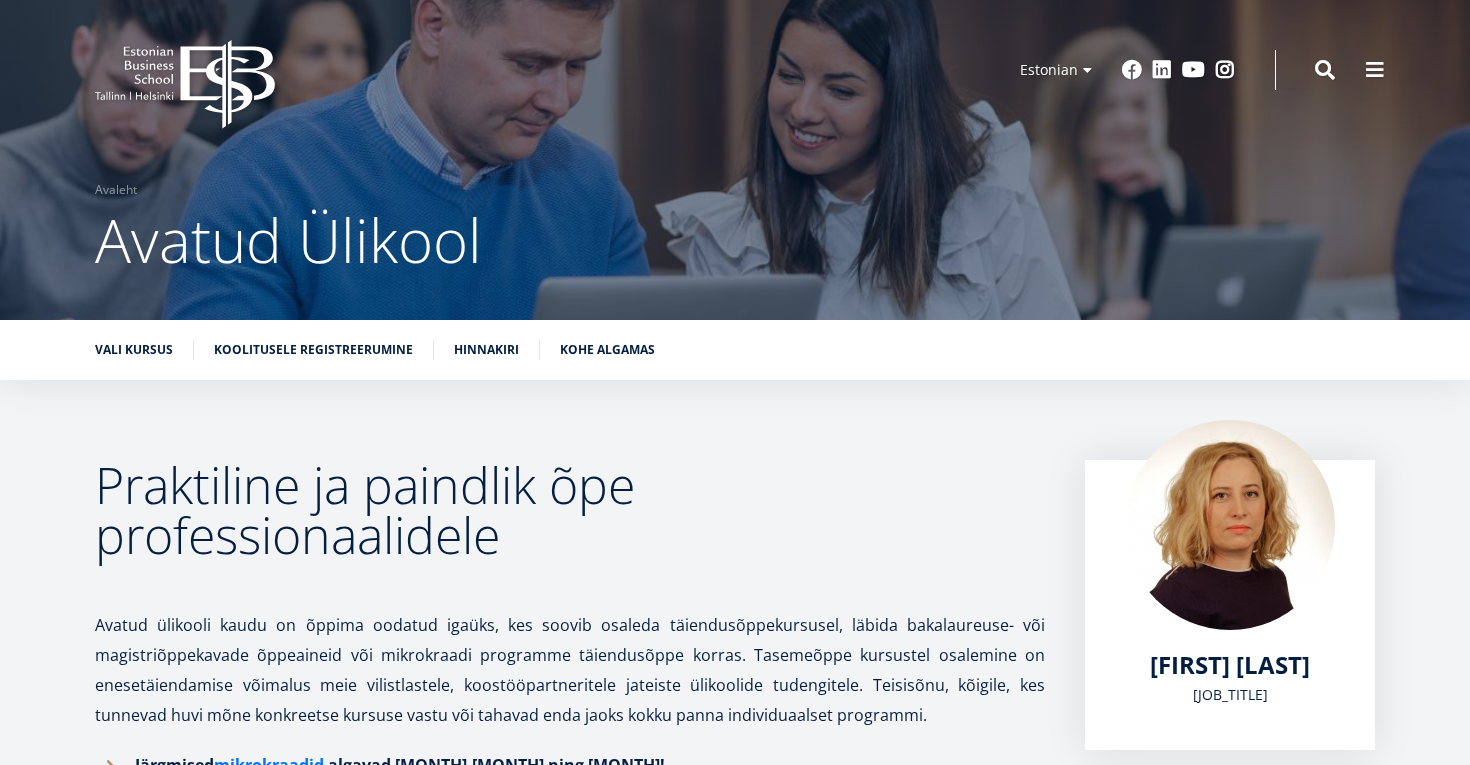 scroll, scrollTop: 0, scrollLeft: 0, axis: both 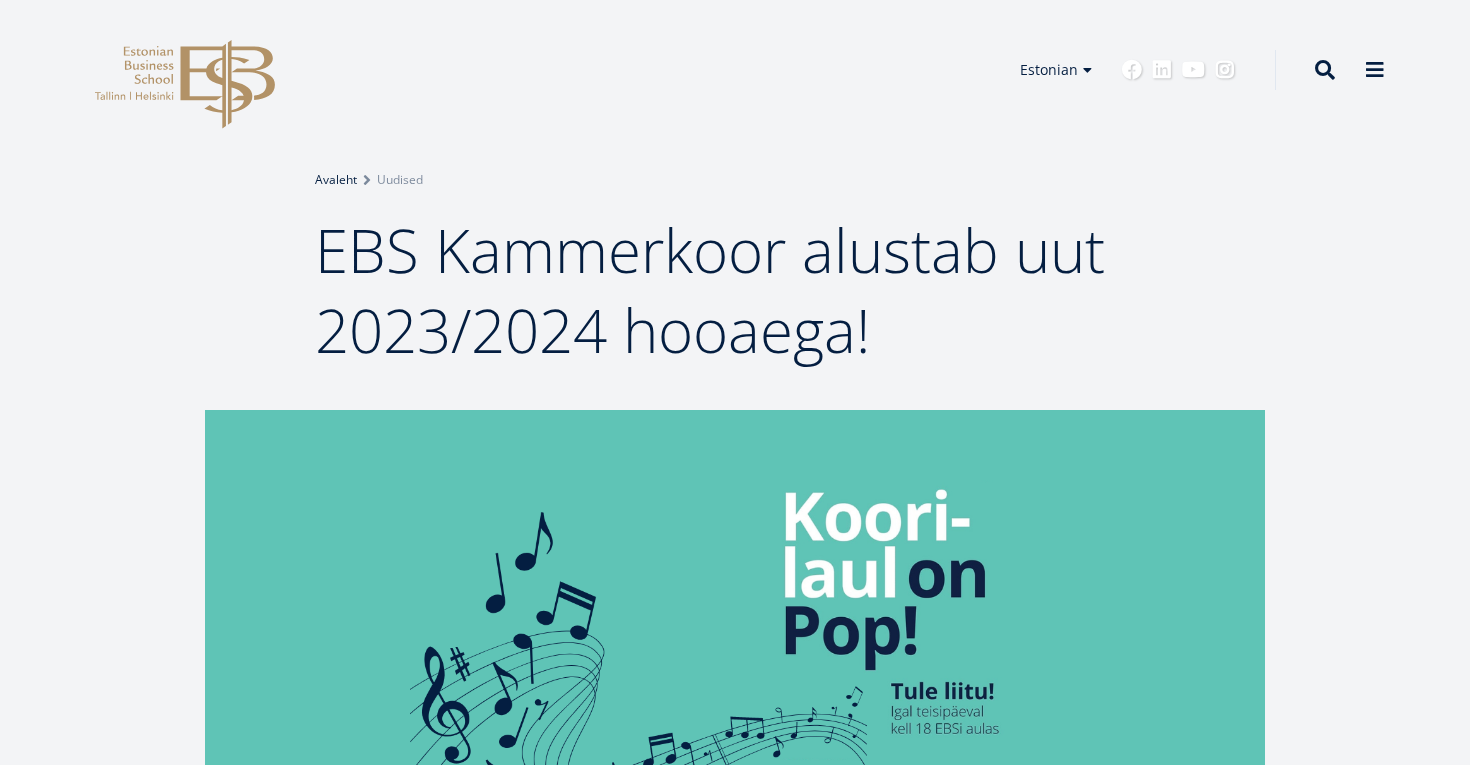 click on "Avaleht" at bounding box center (336, 180) 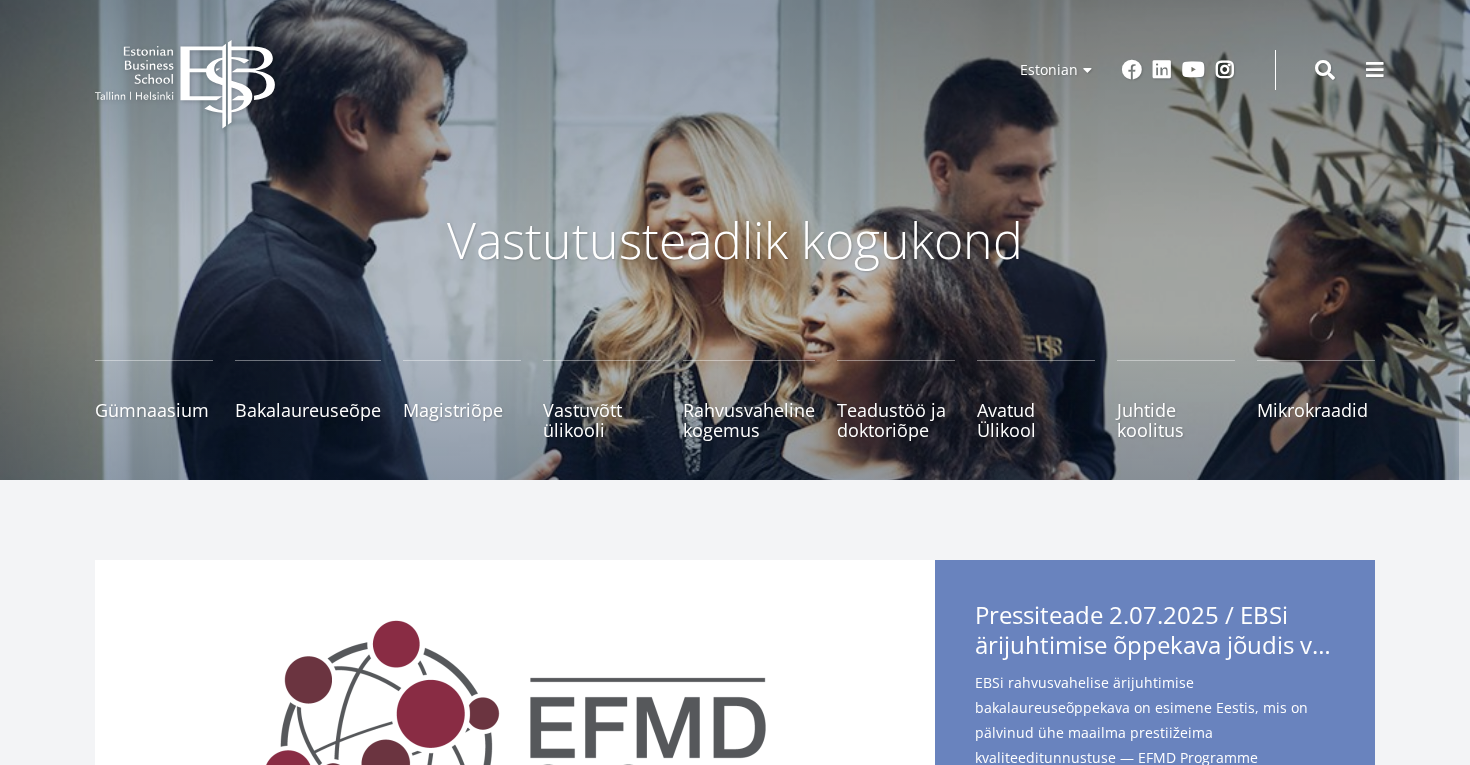 scroll, scrollTop: 0, scrollLeft: 0, axis: both 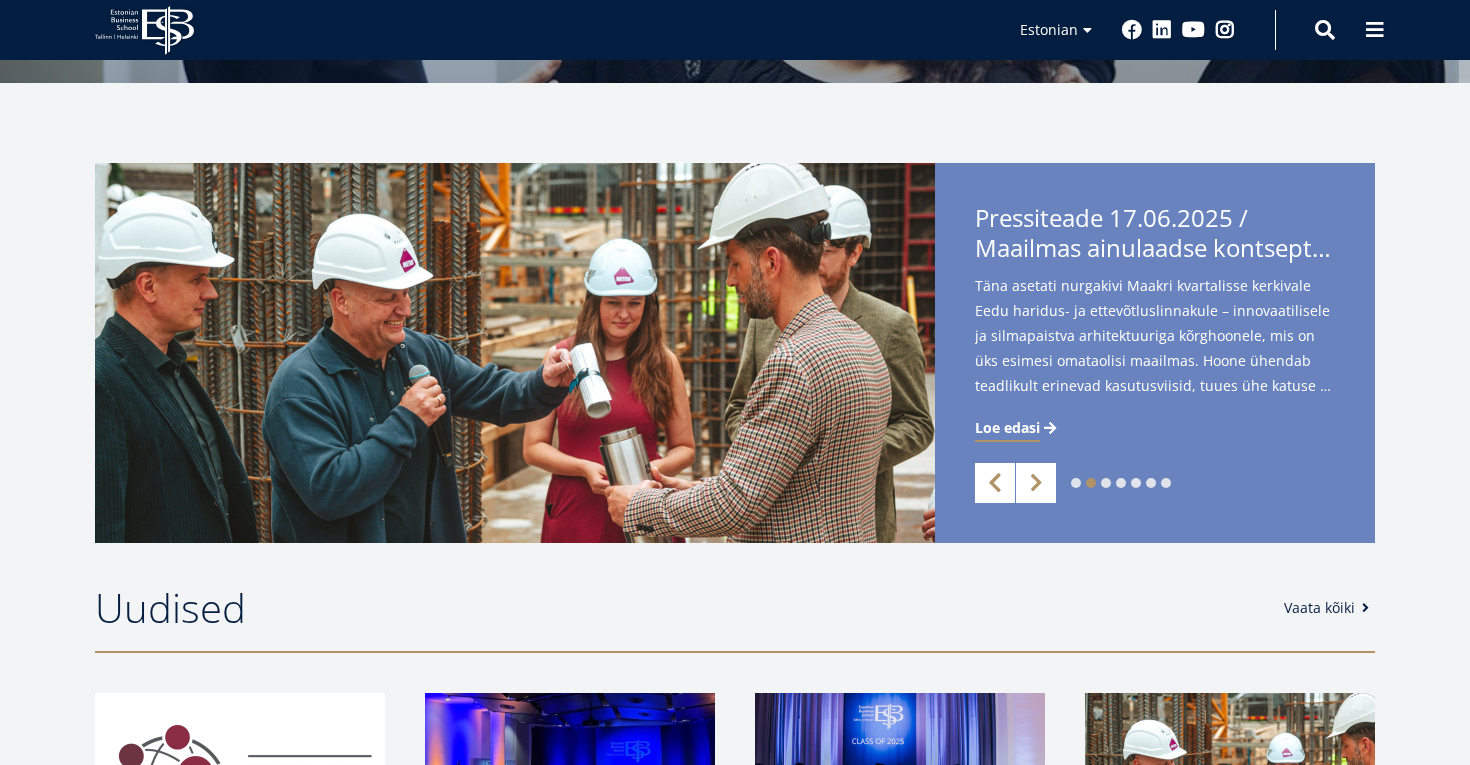 click on "Previous" at bounding box center (995, 483) 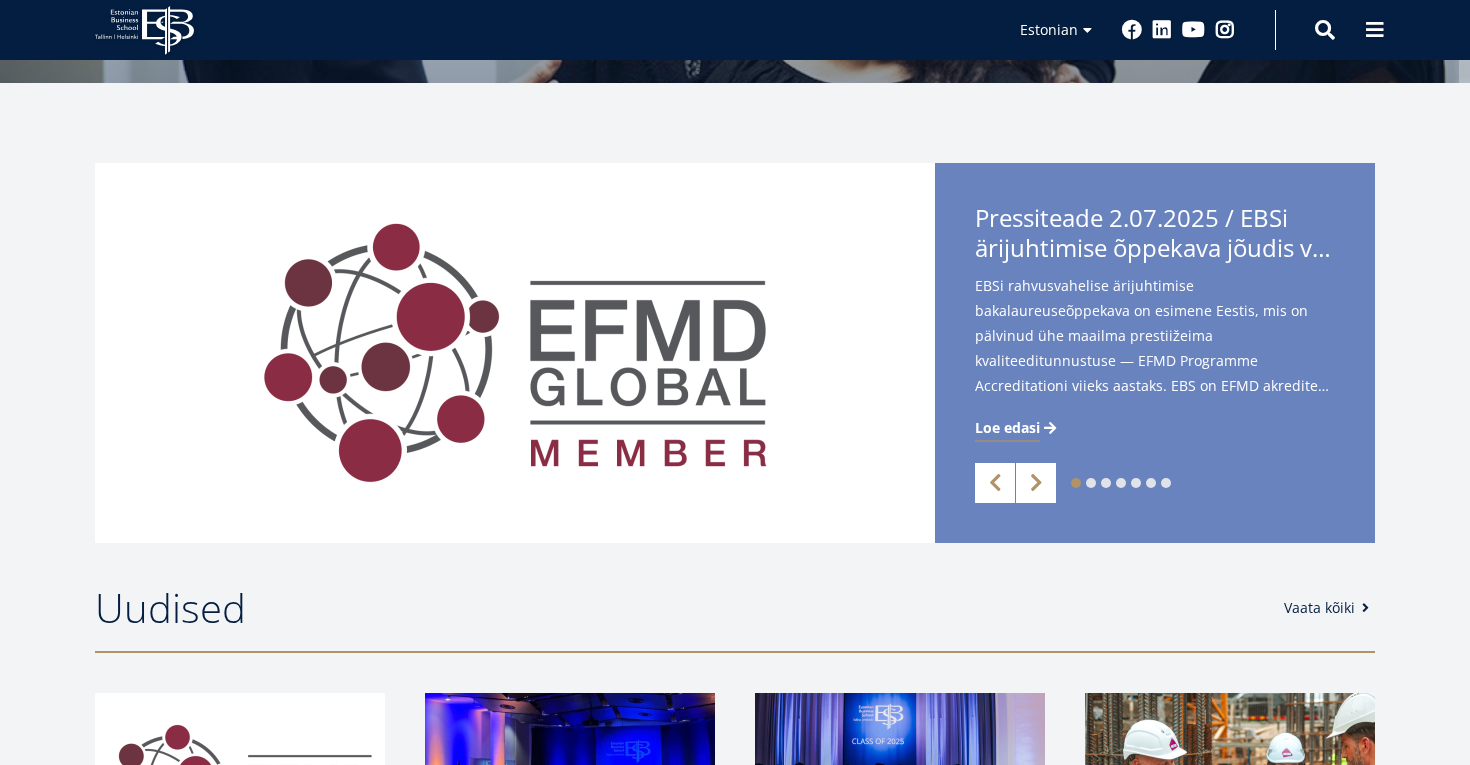 click on "Loe edasi" at bounding box center [1007, 428] 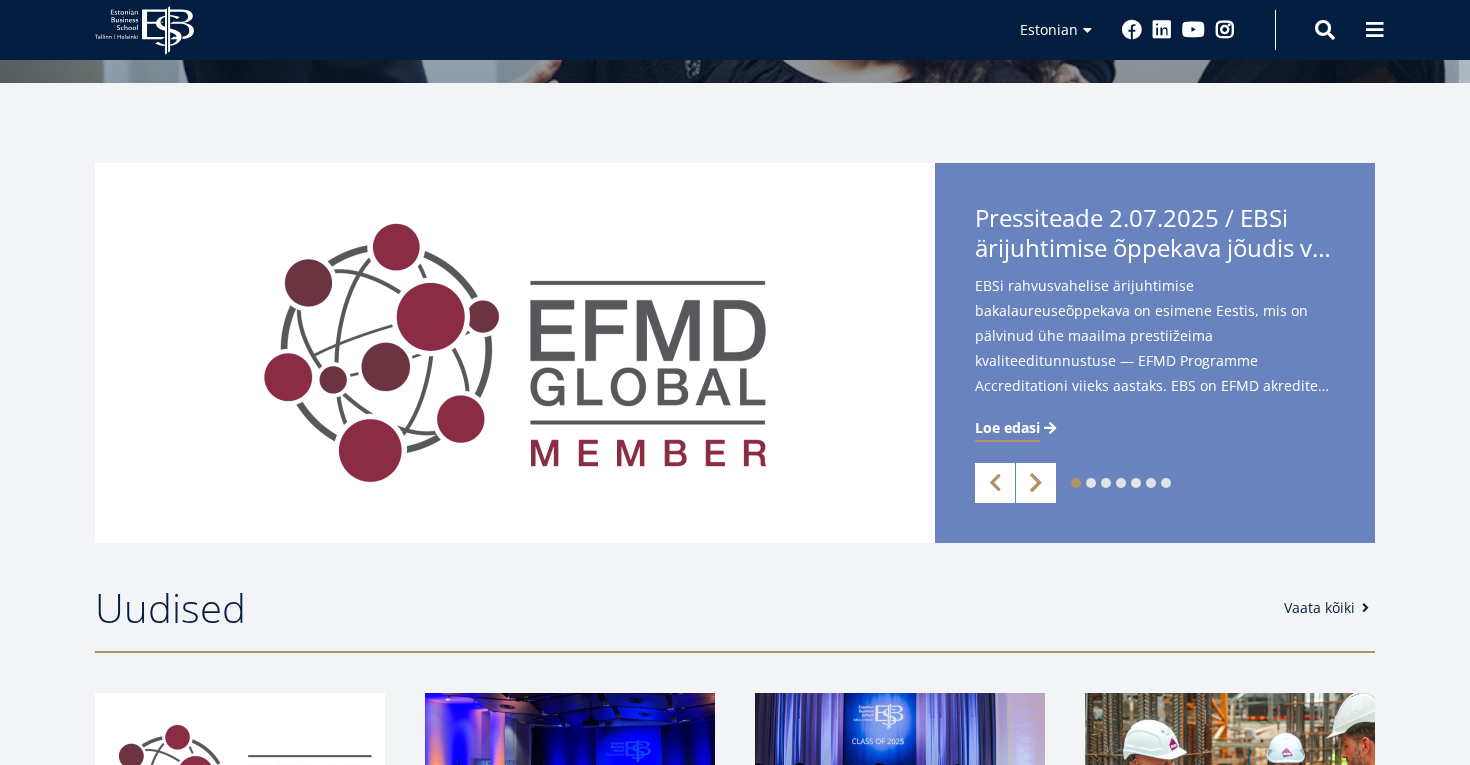 click on "Next" at bounding box center (1036, 483) 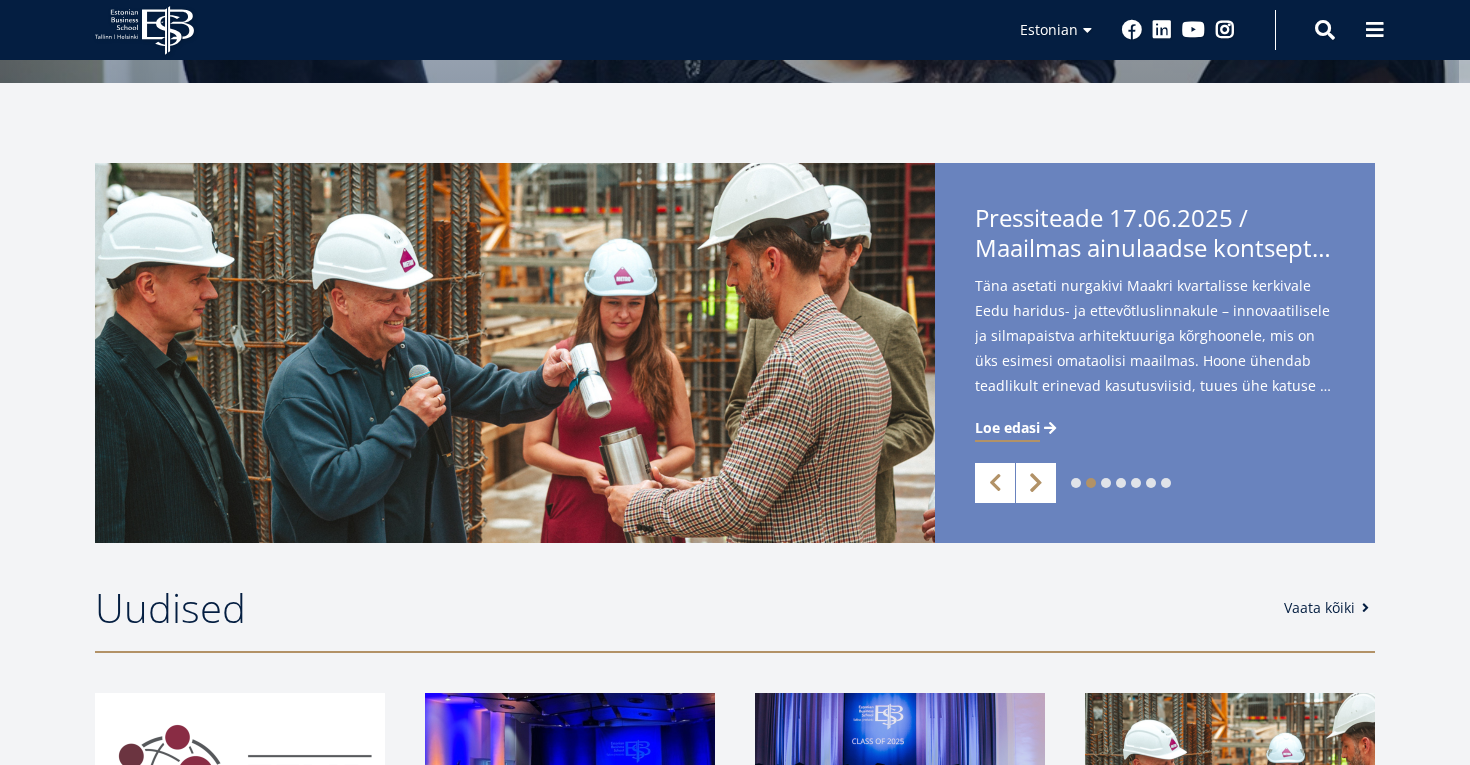 click on "Next" at bounding box center (1036, 483) 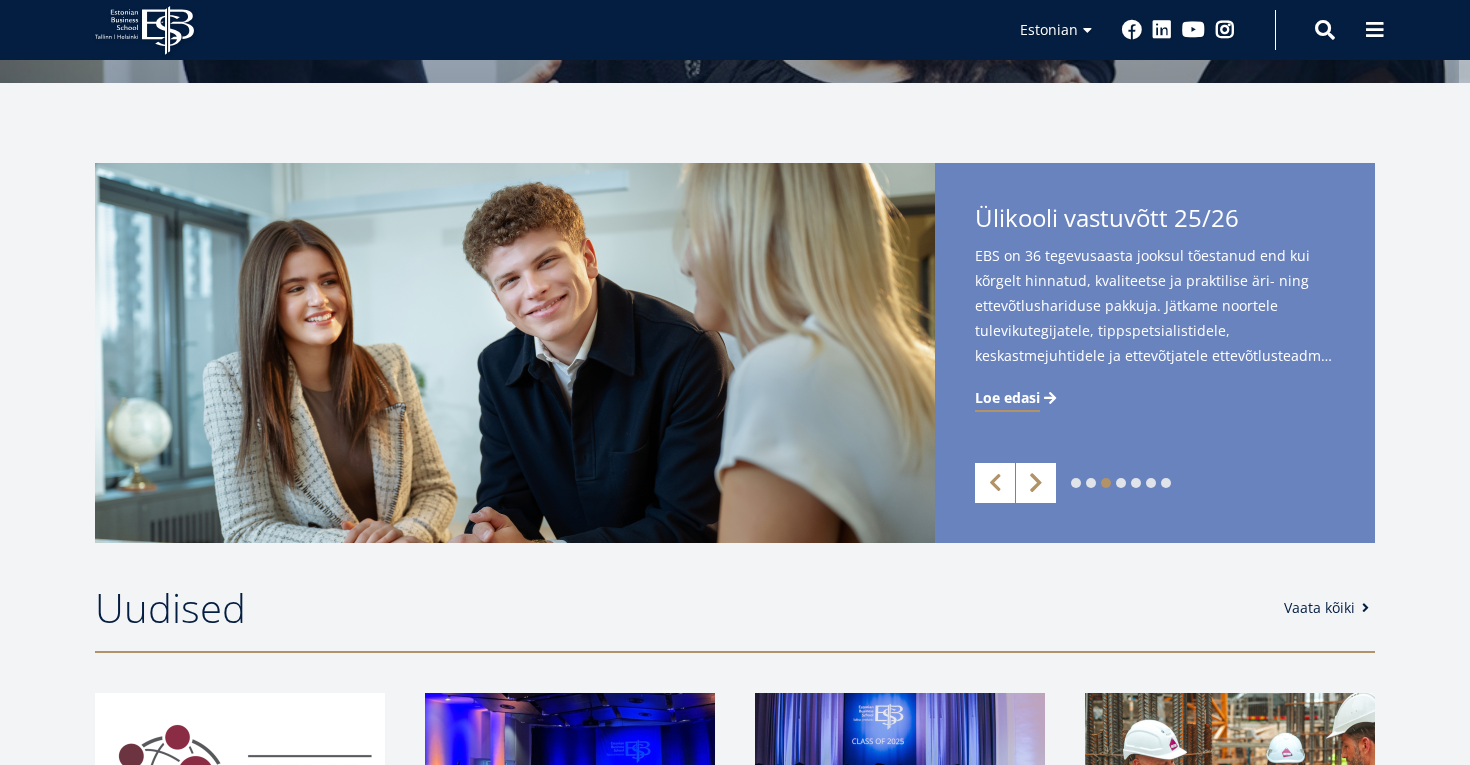 click on "Next" at bounding box center (1036, 483) 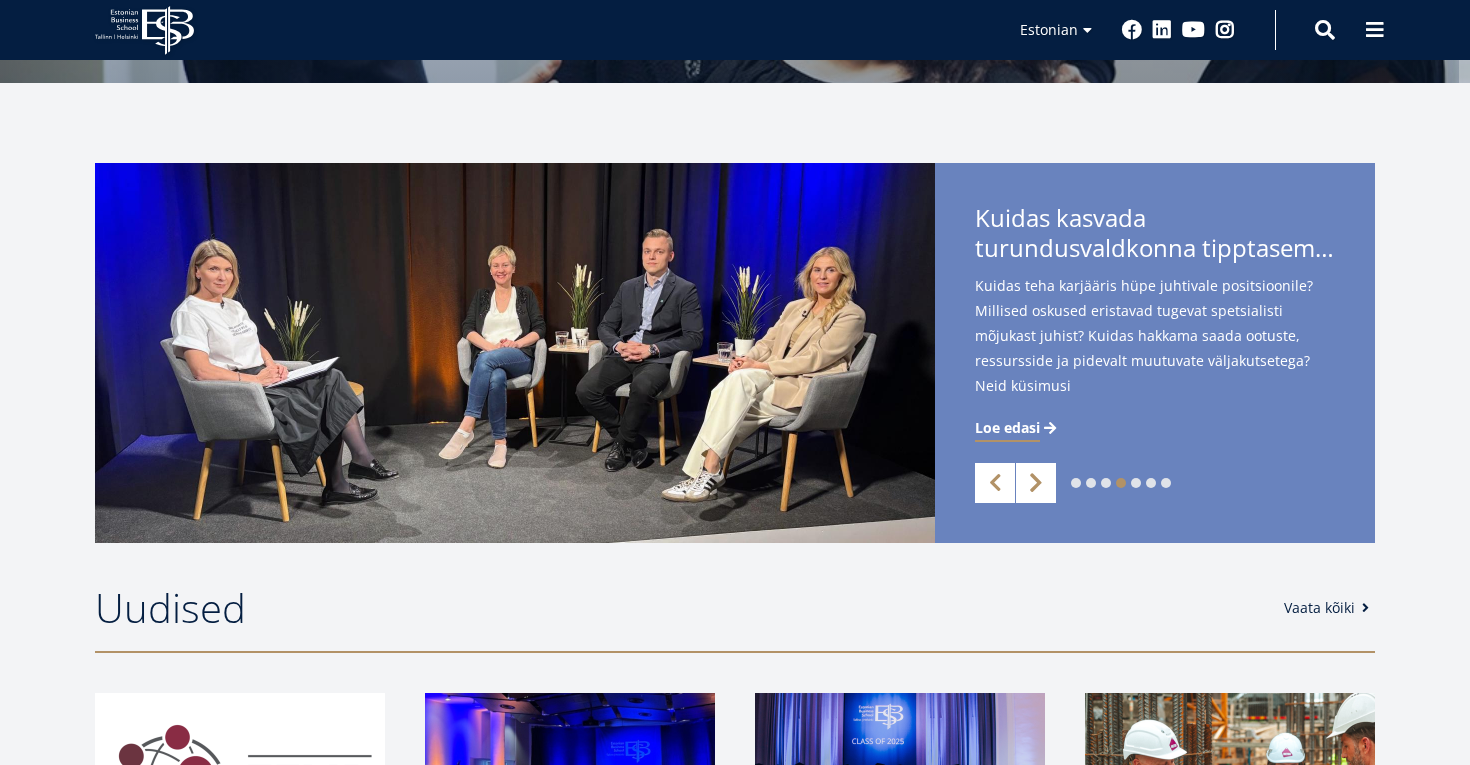 click on "Next" at bounding box center [1036, 483] 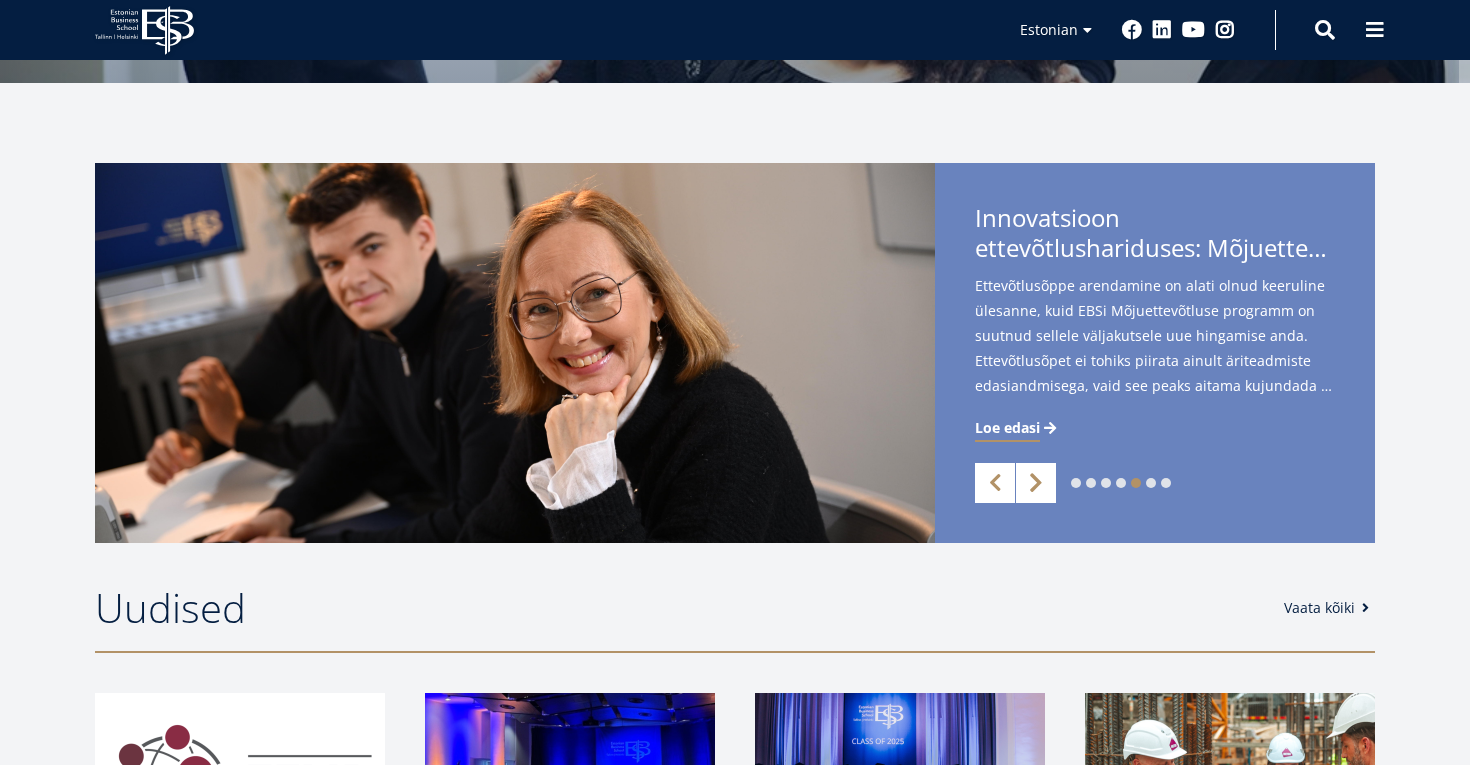 click on "Next" at bounding box center [1036, 483] 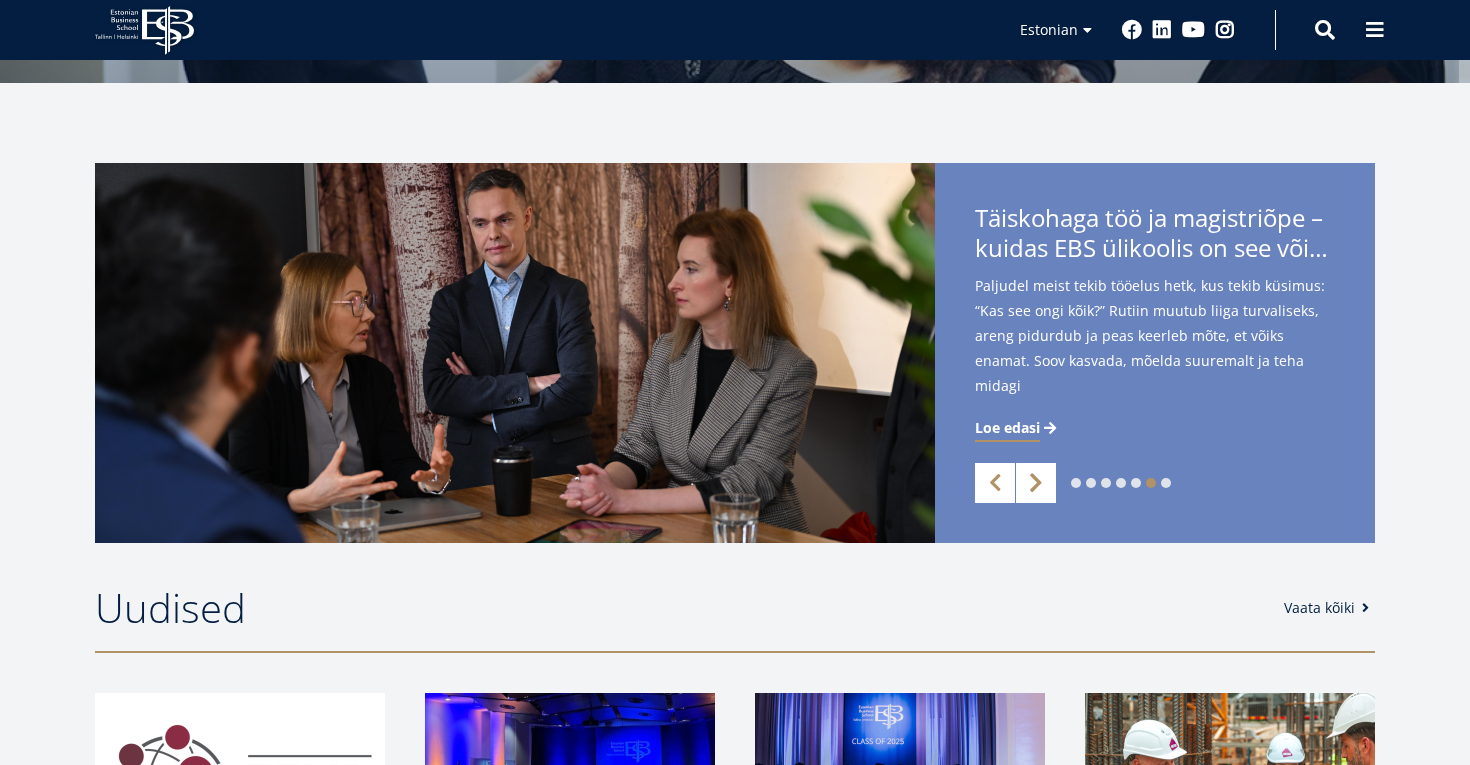 click on "Next" at bounding box center (1036, 483) 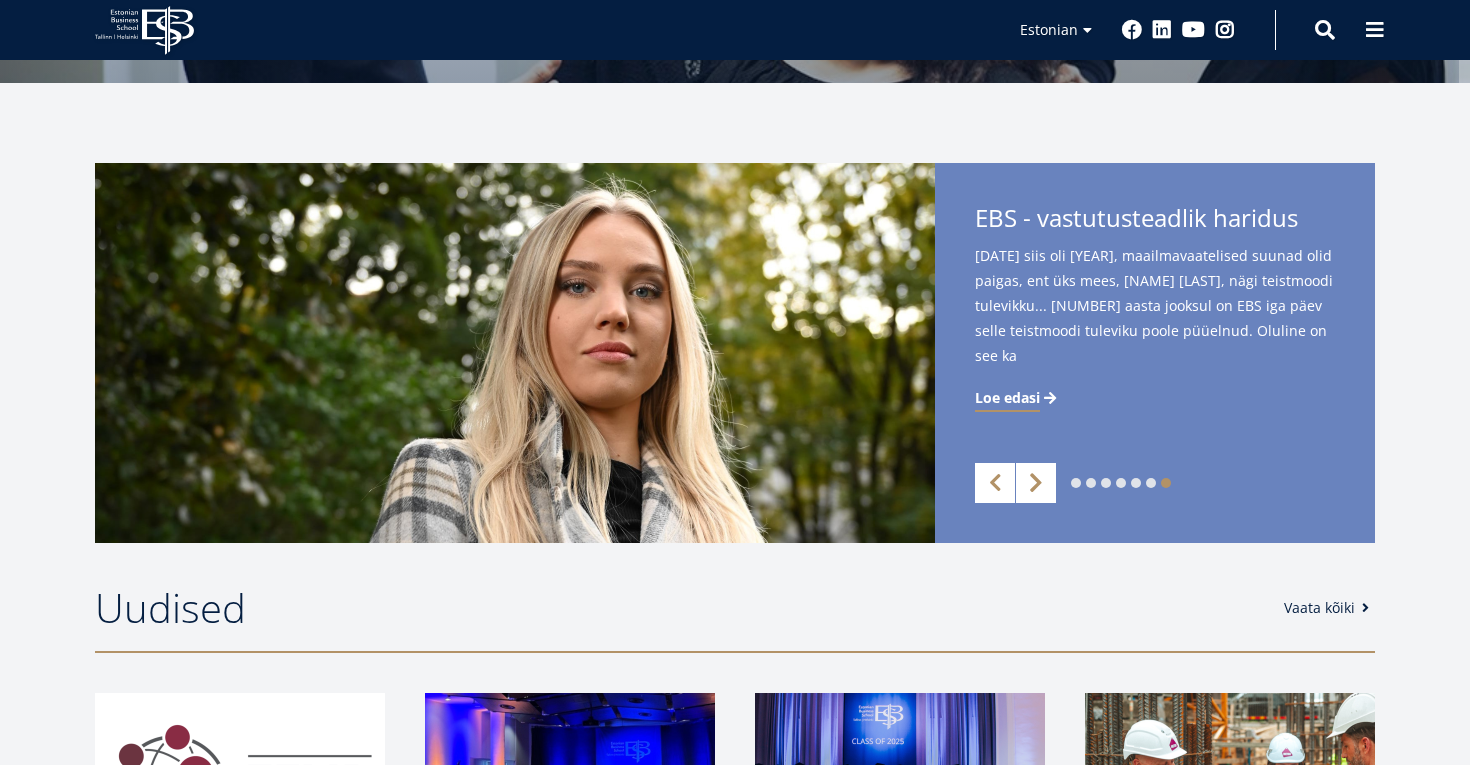 click on "Next" at bounding box center (1036, 483) 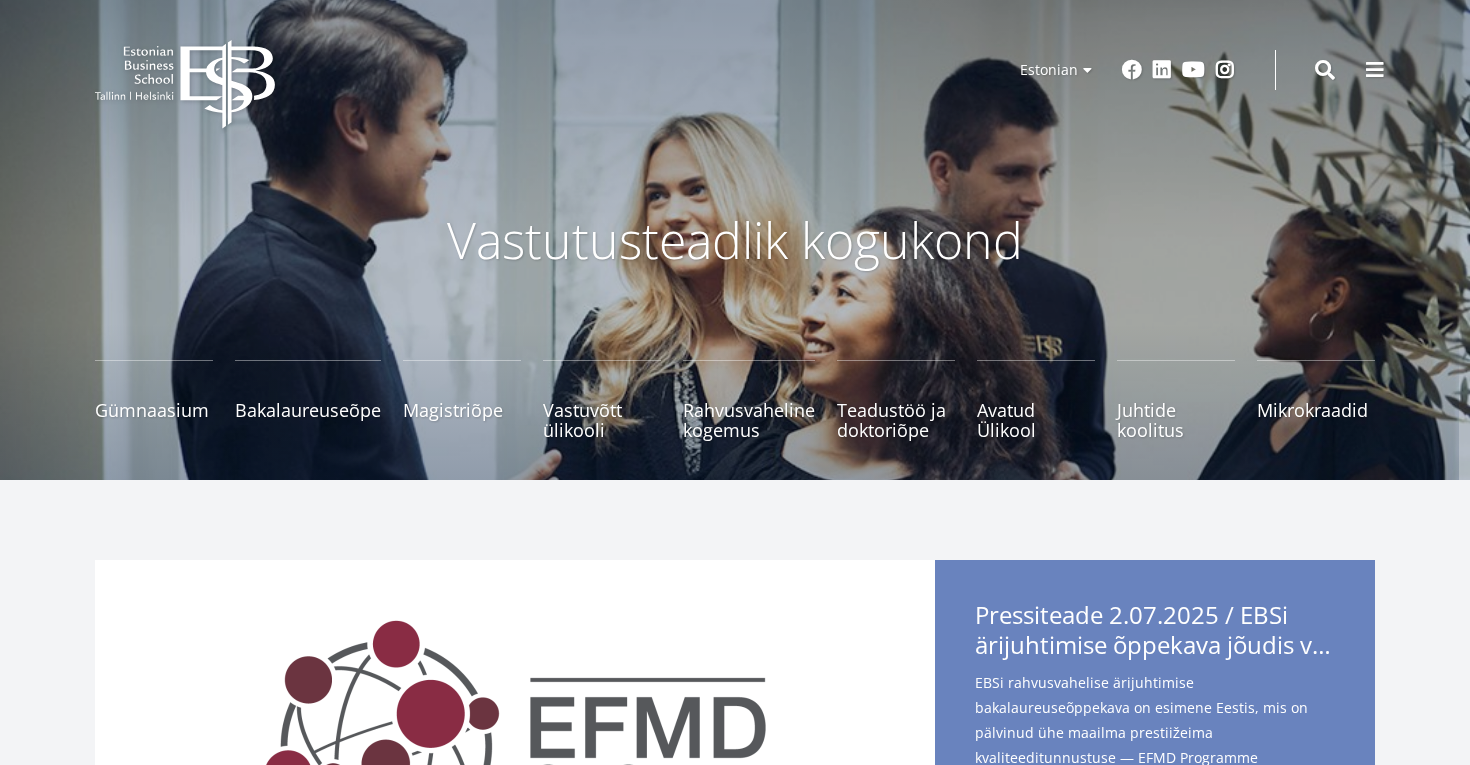 scroll, scrollTop: 0, scrollLeft: 0, axis: both 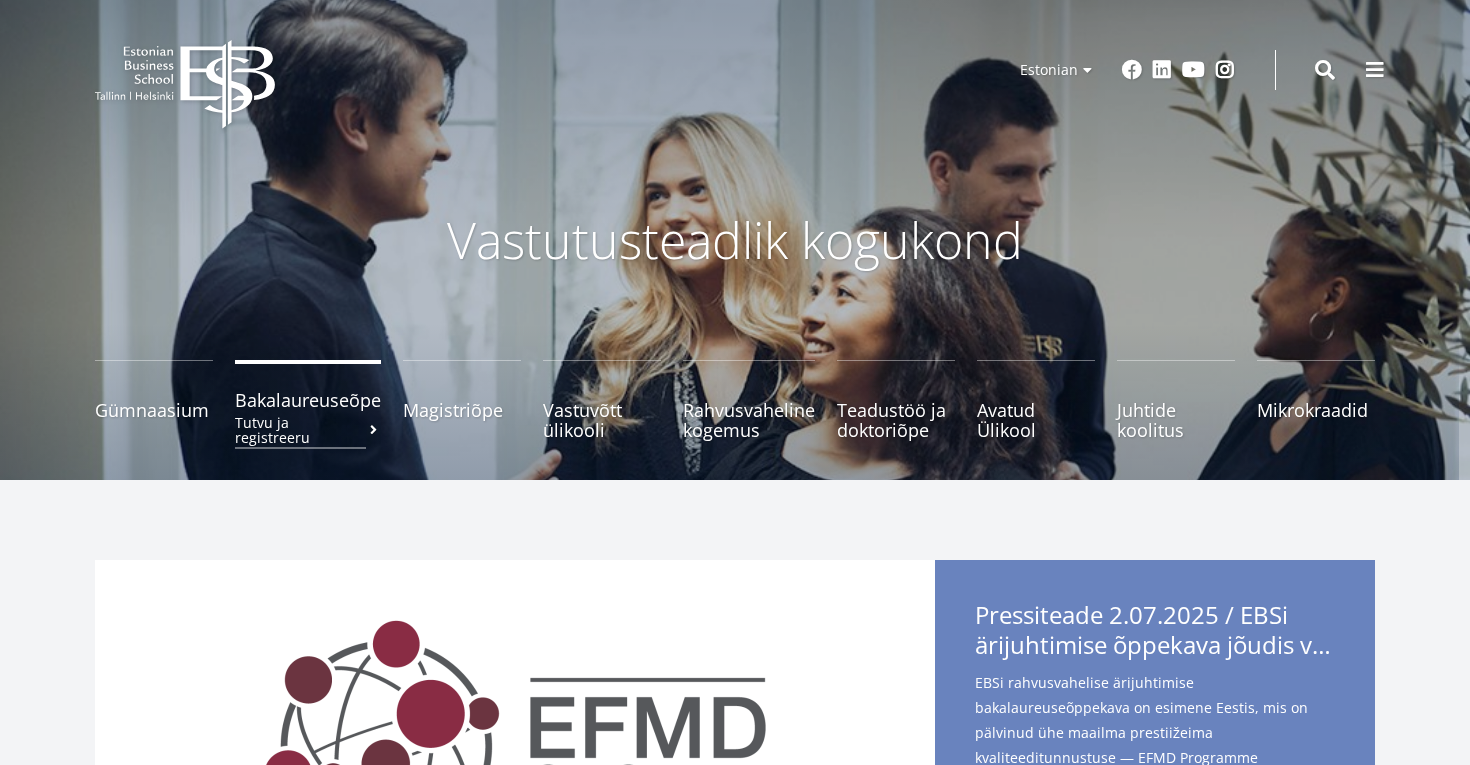 click on "Bakalaureuseõpe
Tutvu ja registreeru" at bounding box center [308, 400] 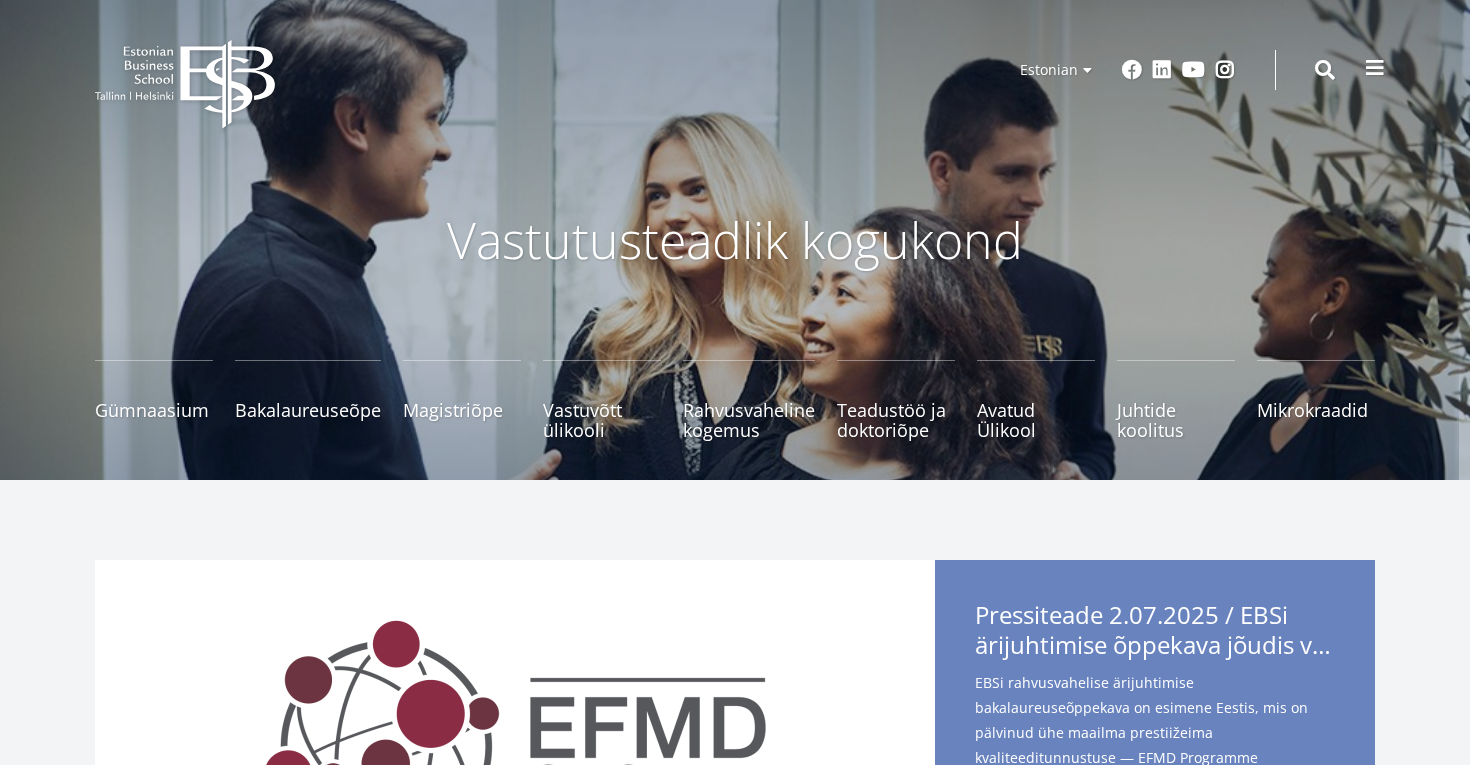 click at bounding box center [1375, 68] 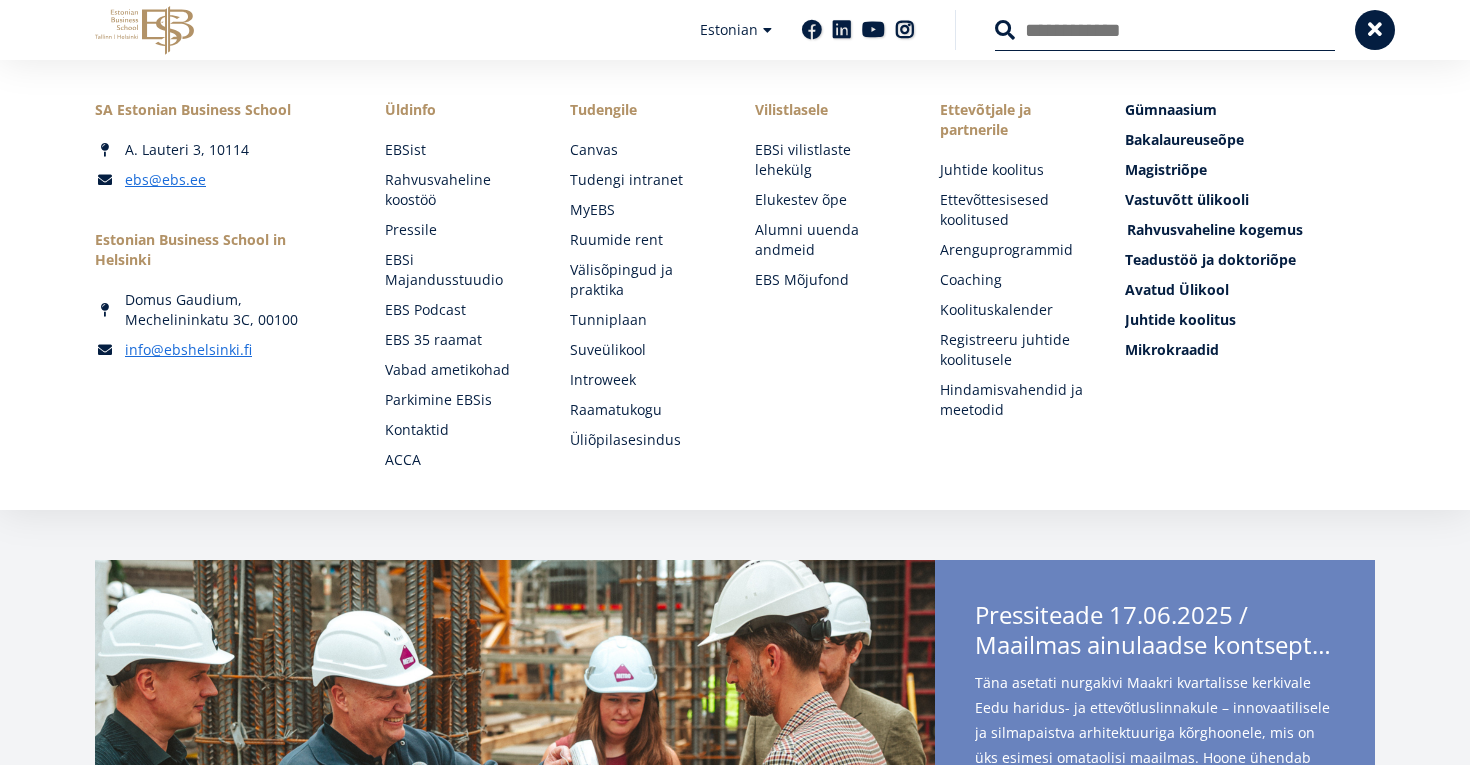 click on "Rahvusvaheline kogemus" at bounding box center (1215, 229) 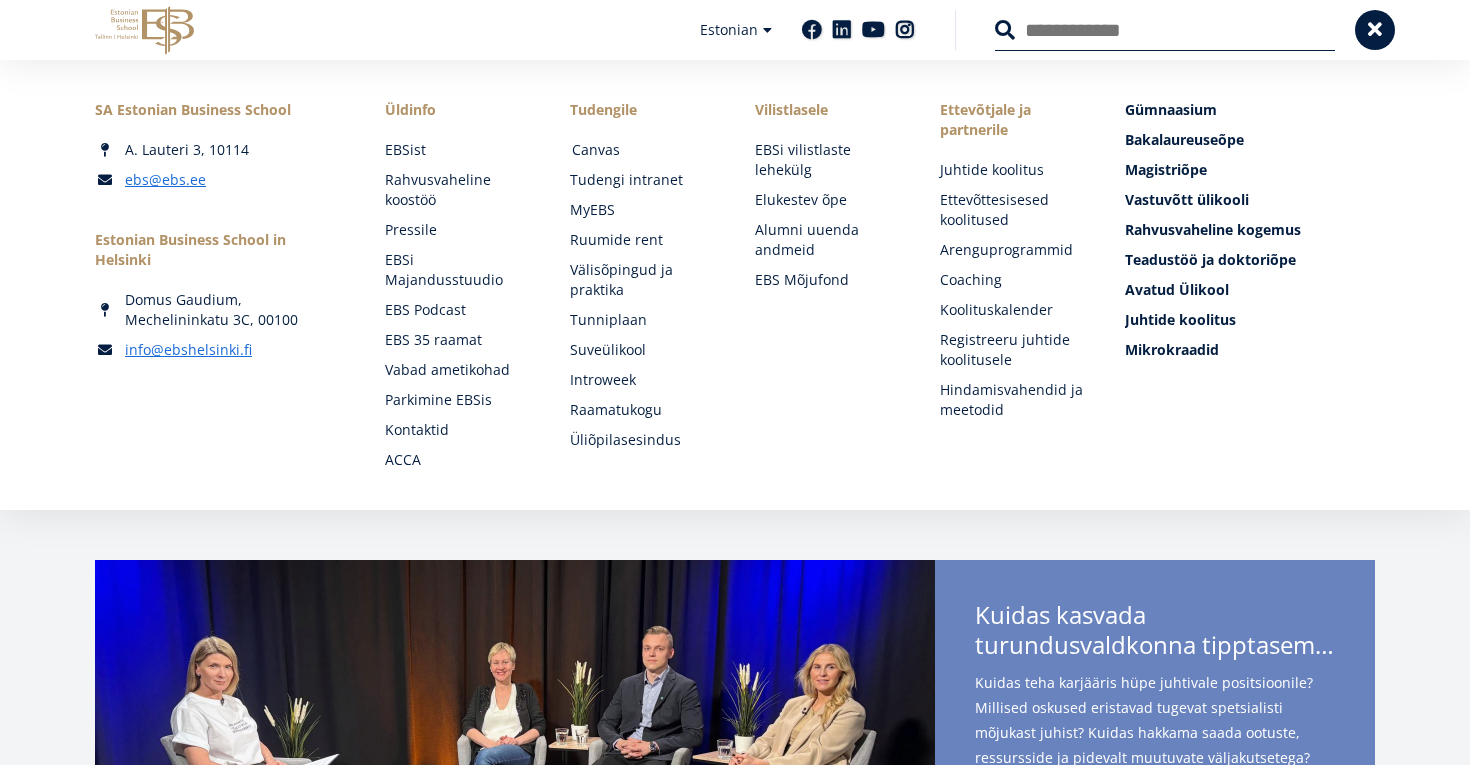 click on "Canvas" at bounding box center [644, 150] 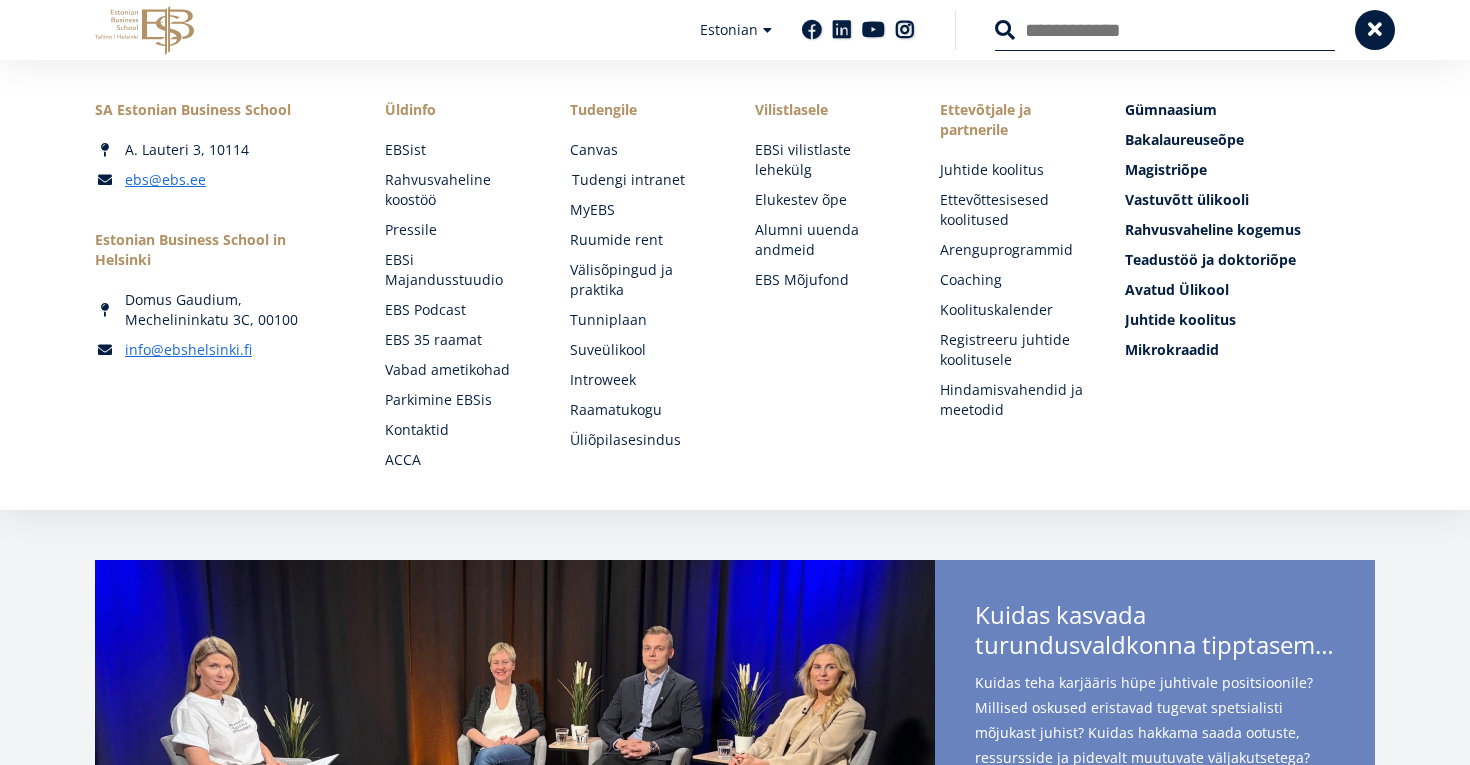 click on "Tudengi intranet" at bounding box center [644, 180] 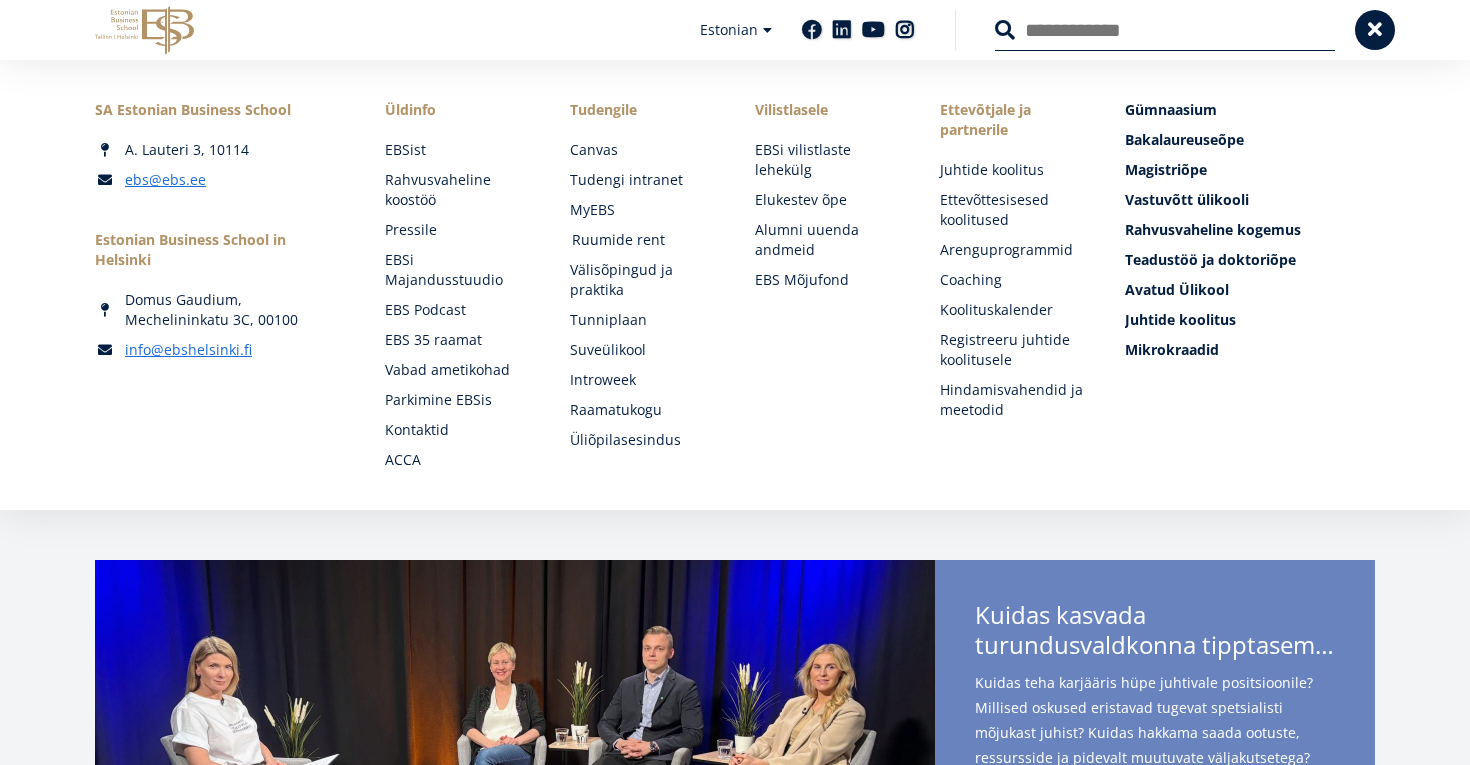 click on "Ruumide rent" at bounding box center (644, 240) 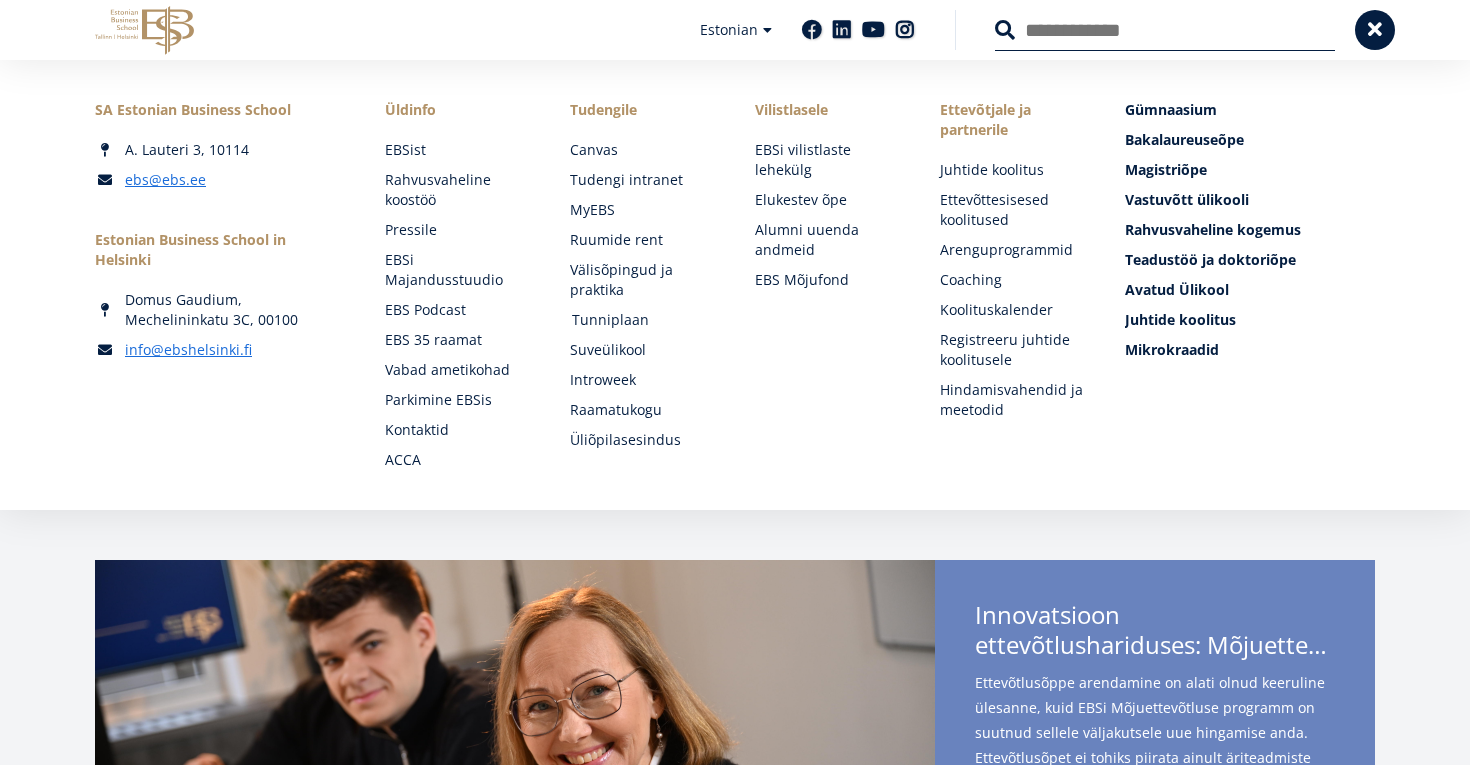 click on "Tunniplaan" at bounding box center (644, 320) 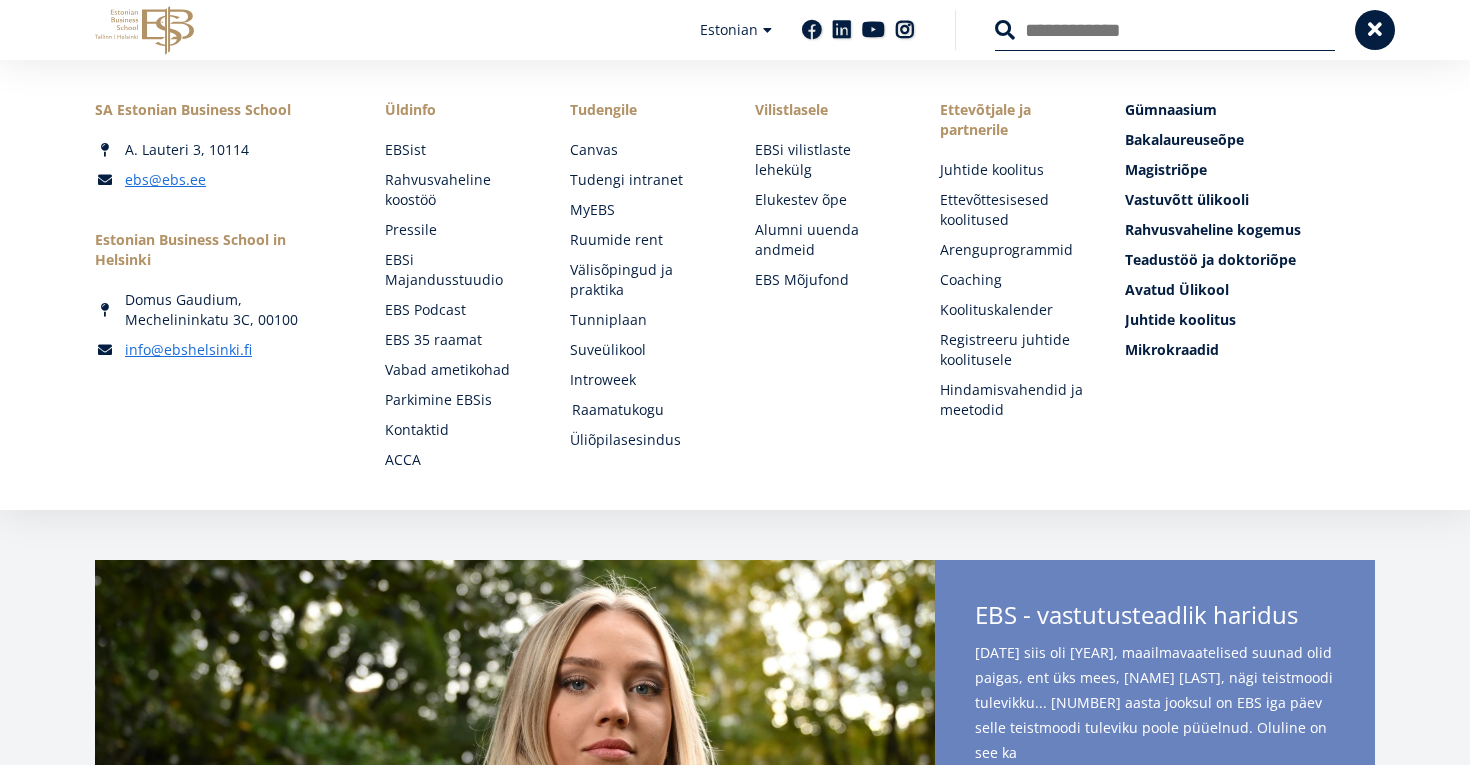 click on "Raamatukogu" at bounding box center [644, 410] 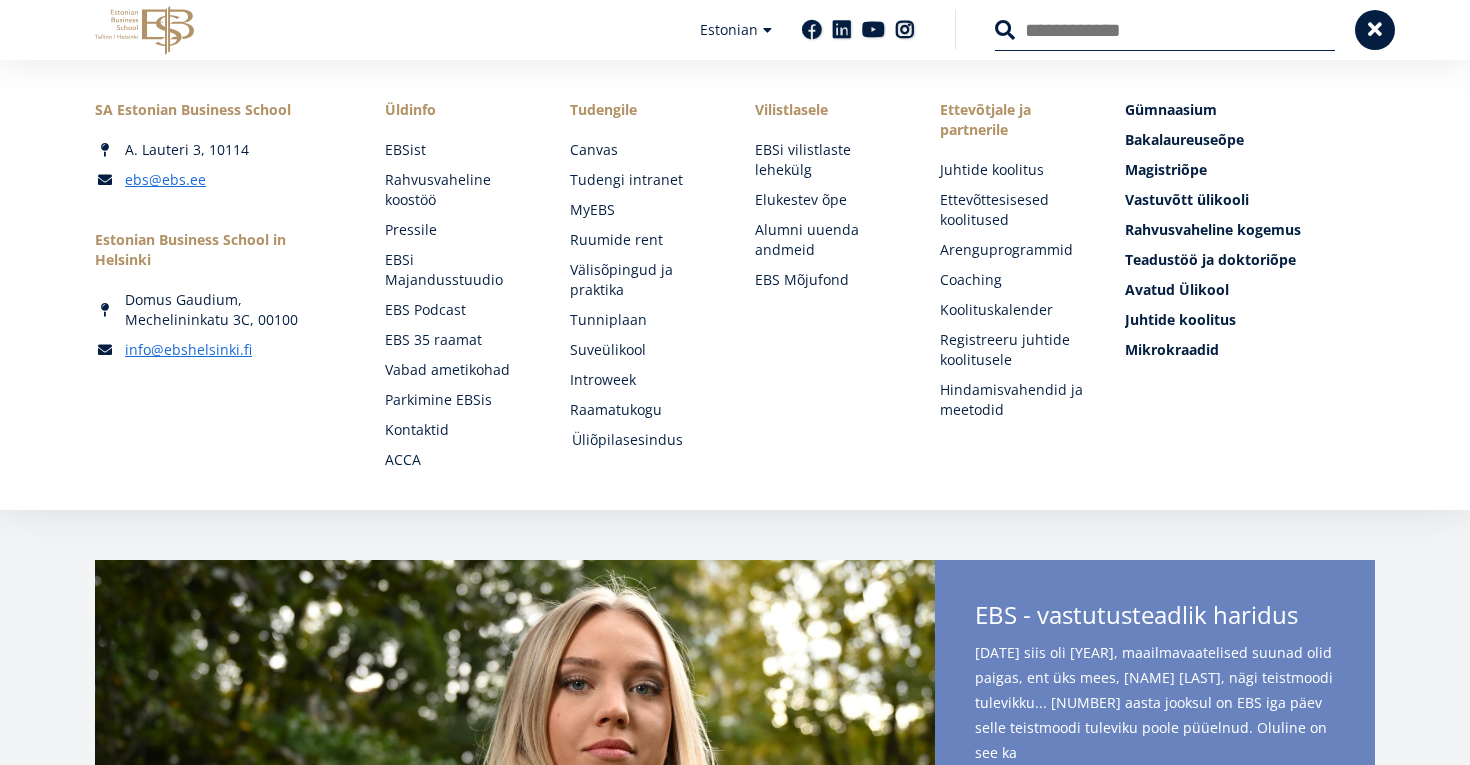 click on "Üliõpilasesindus" at bounding box center (644, 440) 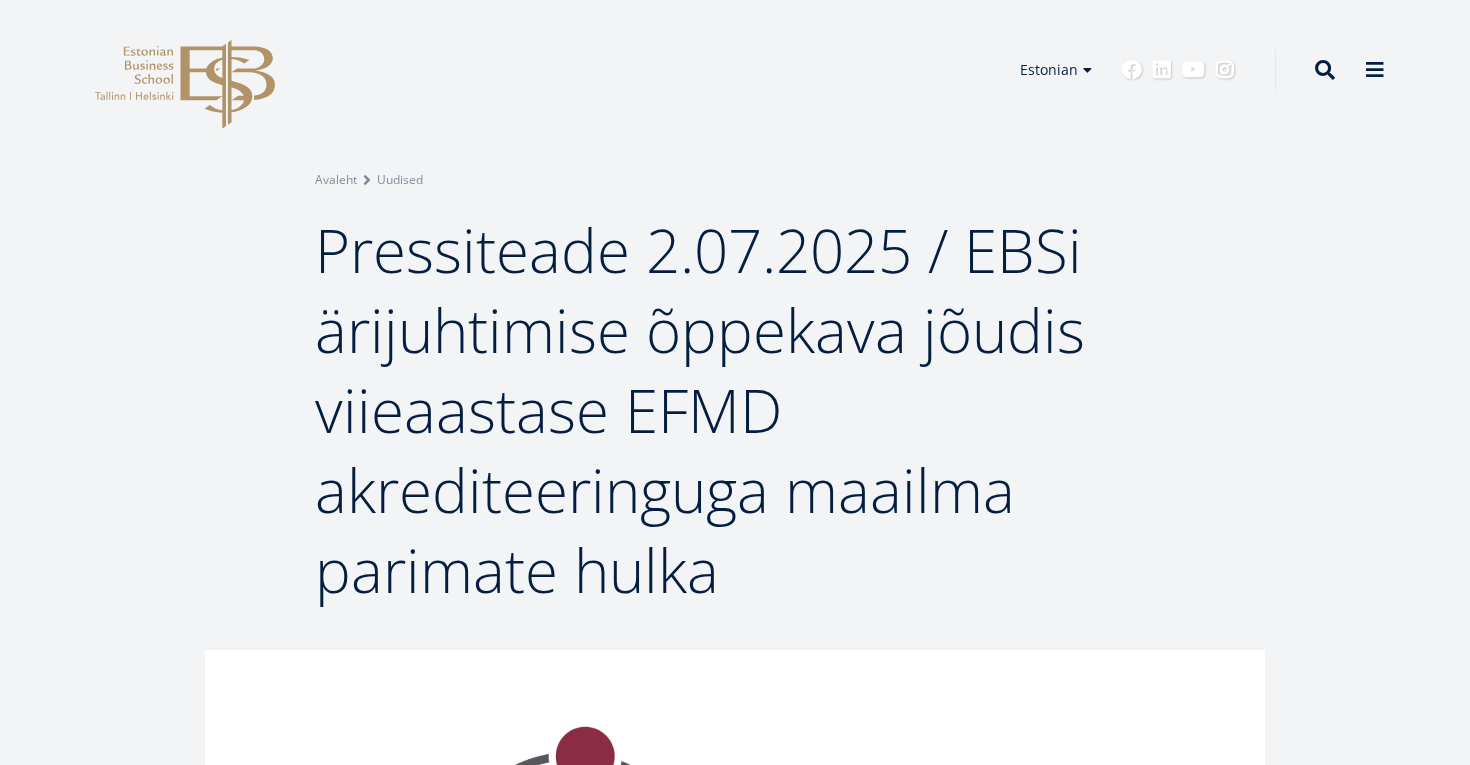 scroll, scrollTop: 0, scrollLeft: 0, axis: both 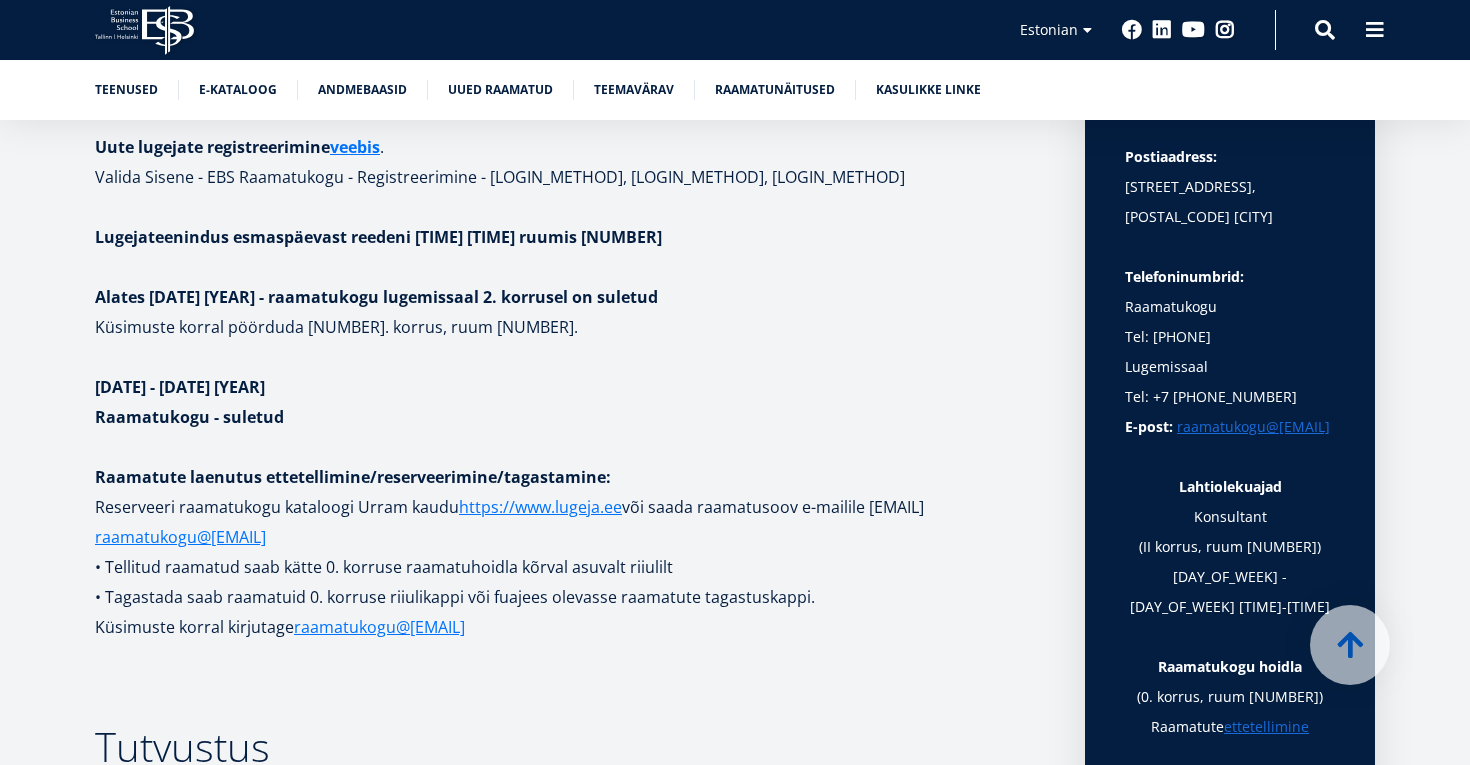 click on "Raamatukogu - suletud" at bounding box center [570, 417] 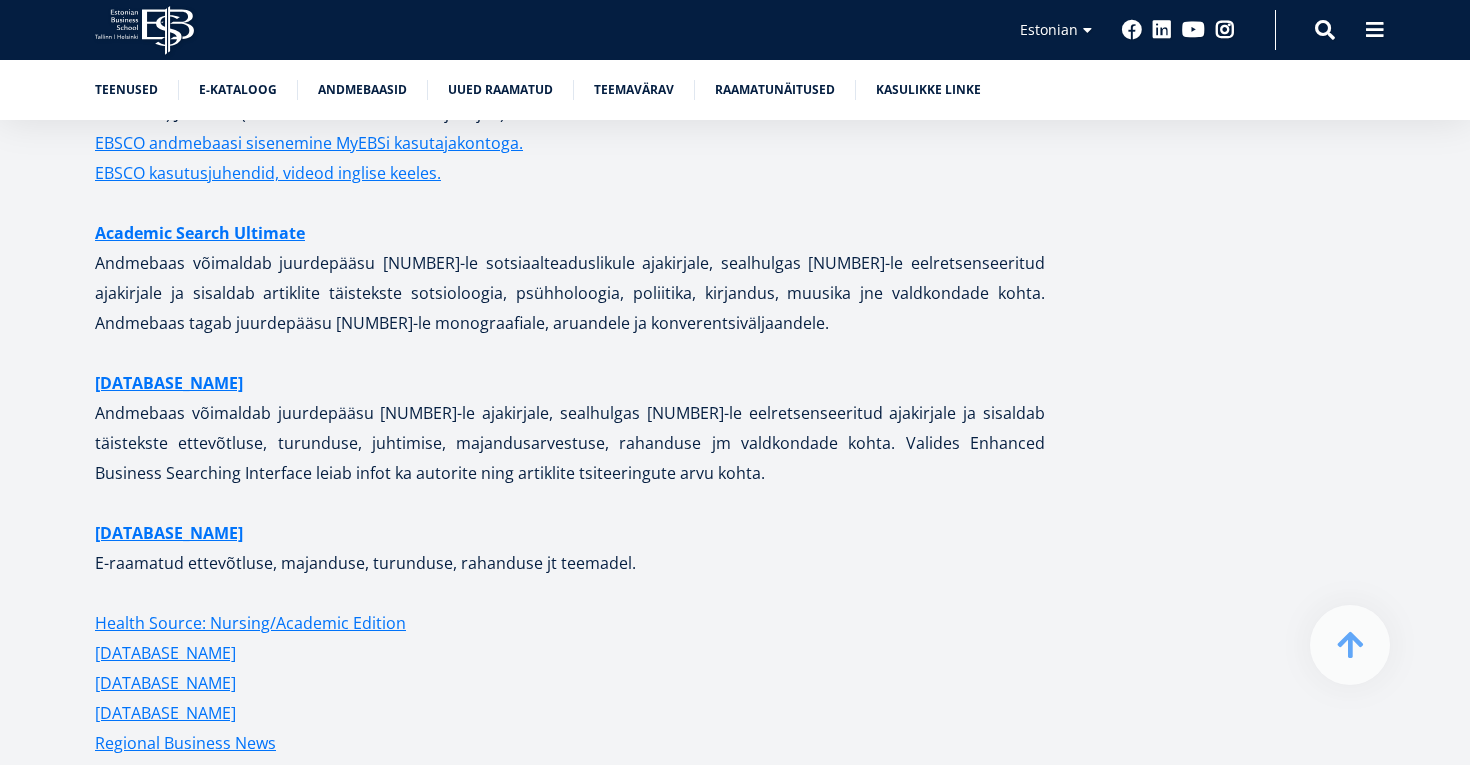 scroll, scrollTop: 5118, scrollLeft: 0, axis: vertical 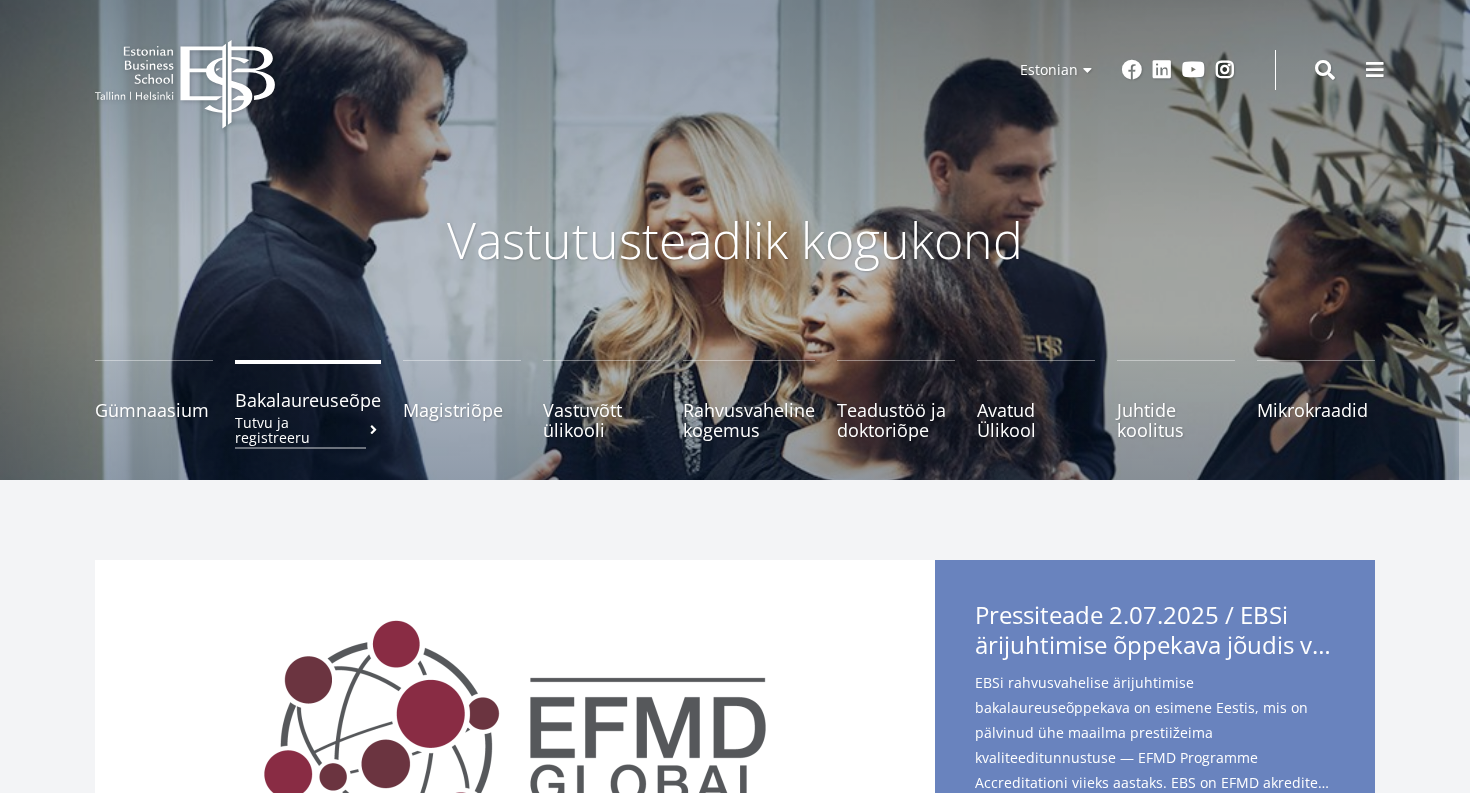 click on "Bakalaureuseõpe
Tutvu ja registreeru" at bounding box center (308, 400) 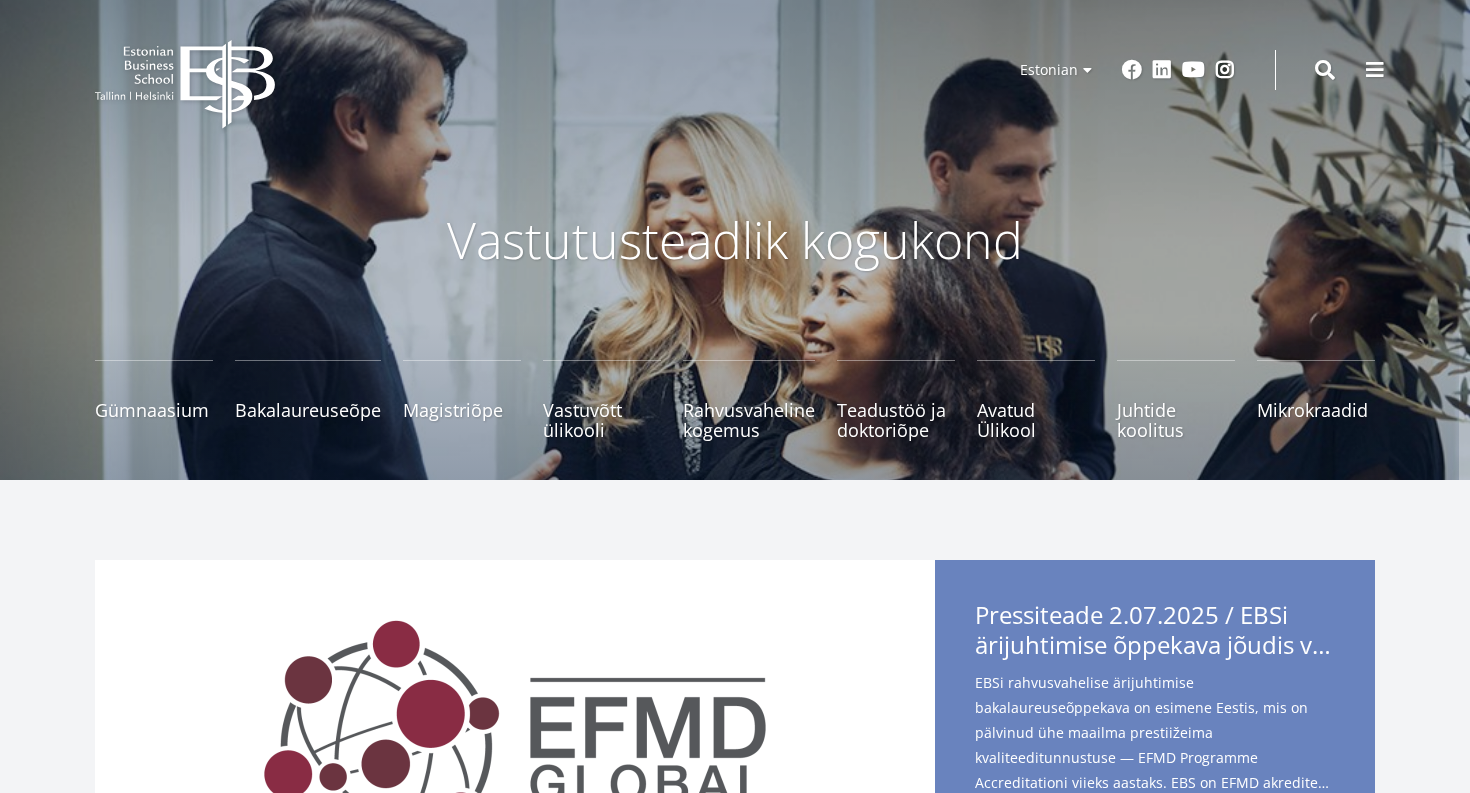 click on "Tutvu ja registreeru" at bounding box center (154, 440) 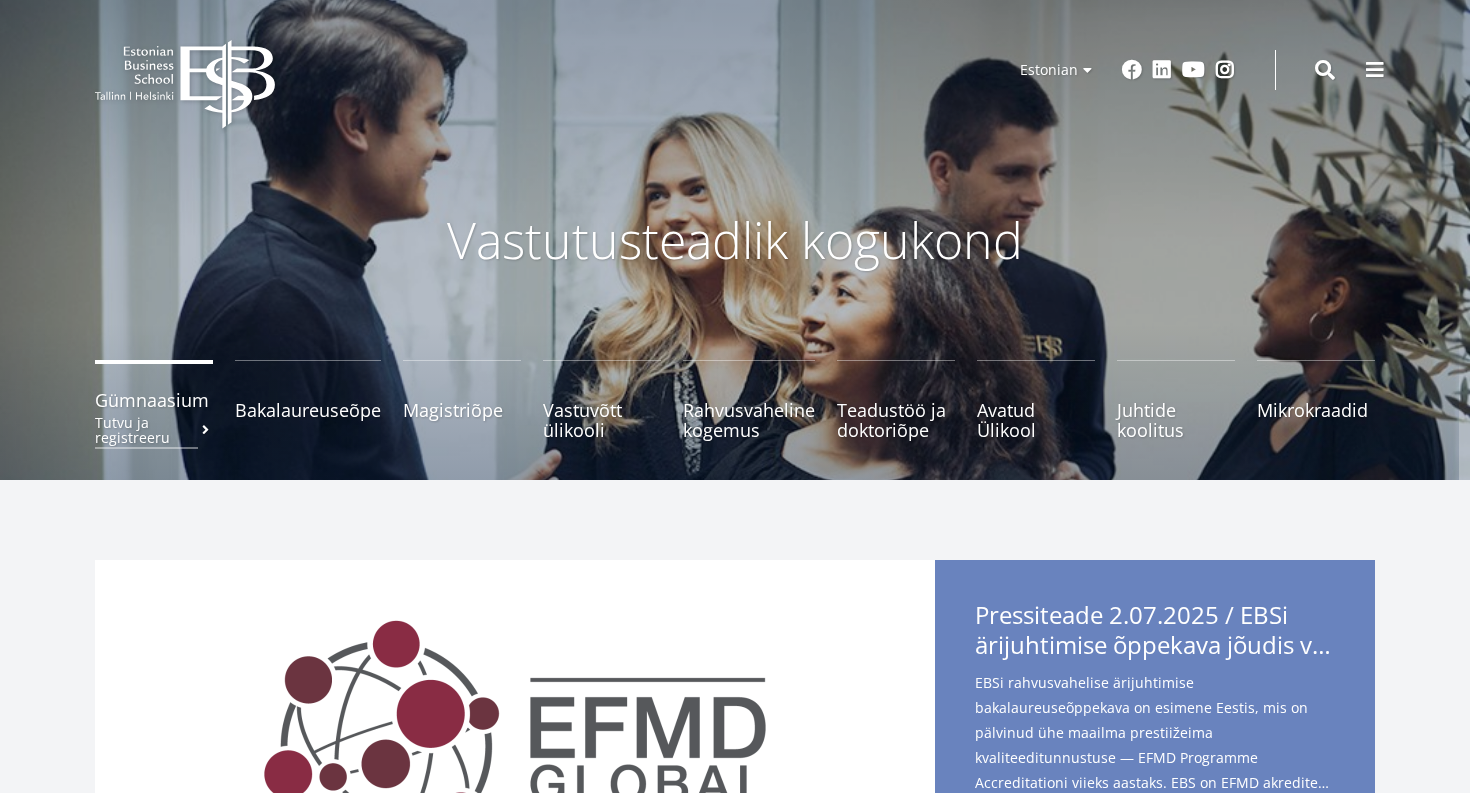 click on "Tutvu ja registreeru" at bounding box center [154, 430] 